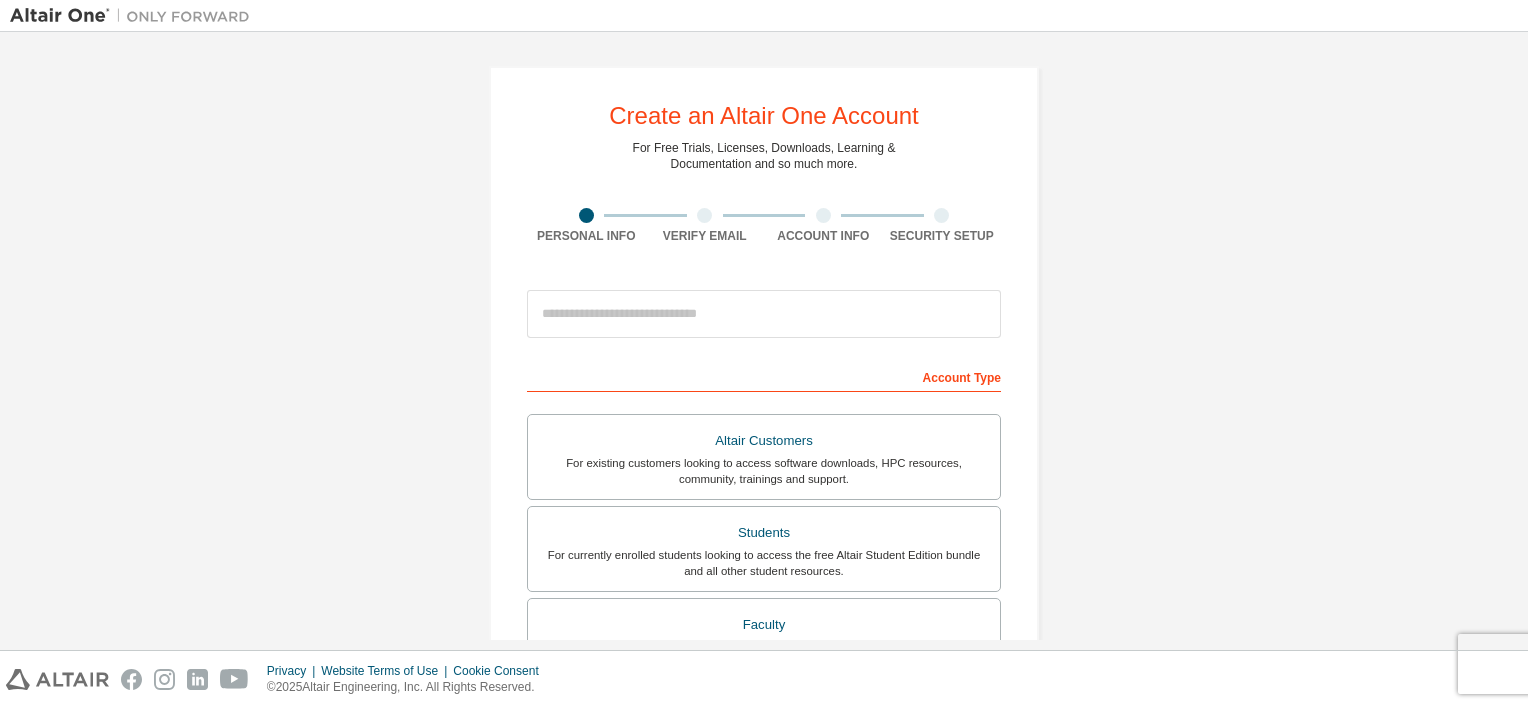 scroll, scrollTop: 0, scrollLeft: 0, axis: both 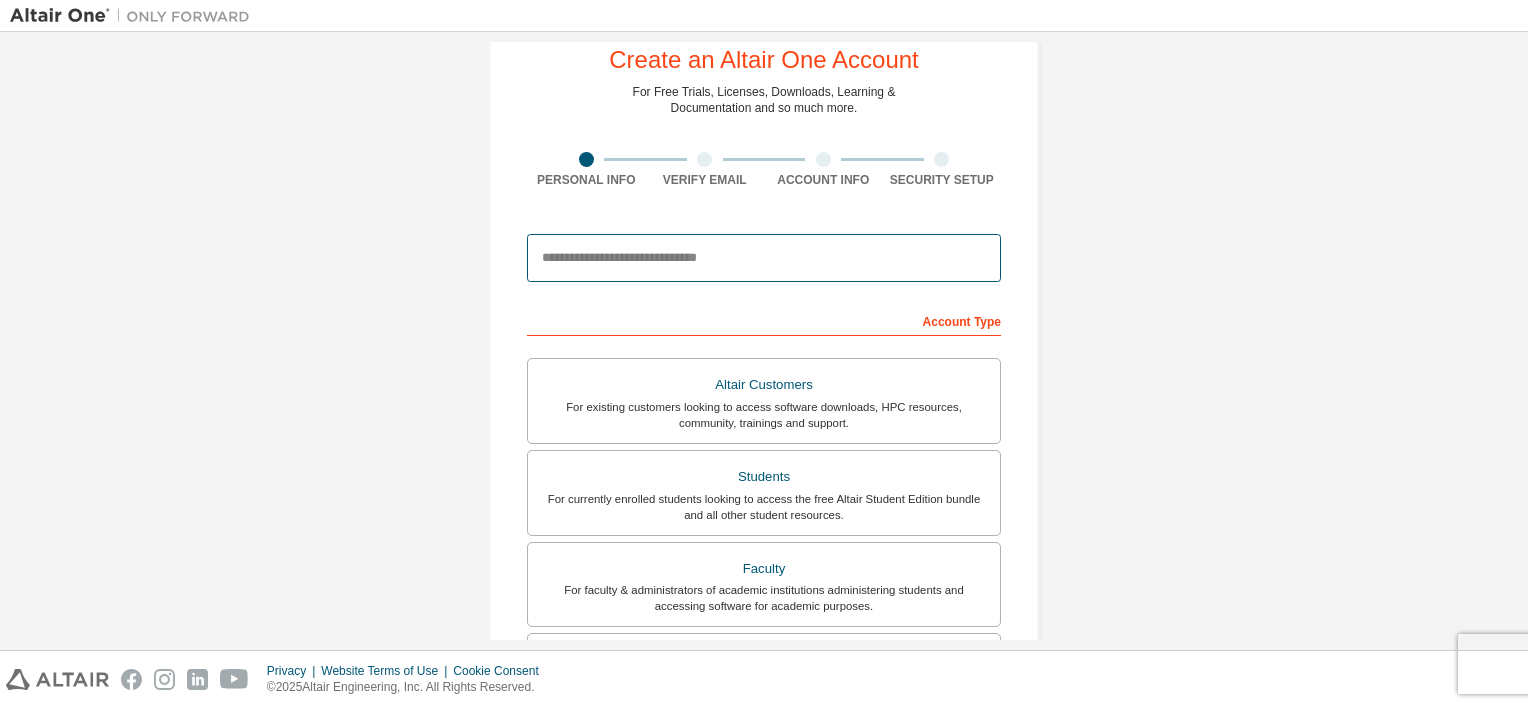 click at bounding box center [764, 258] 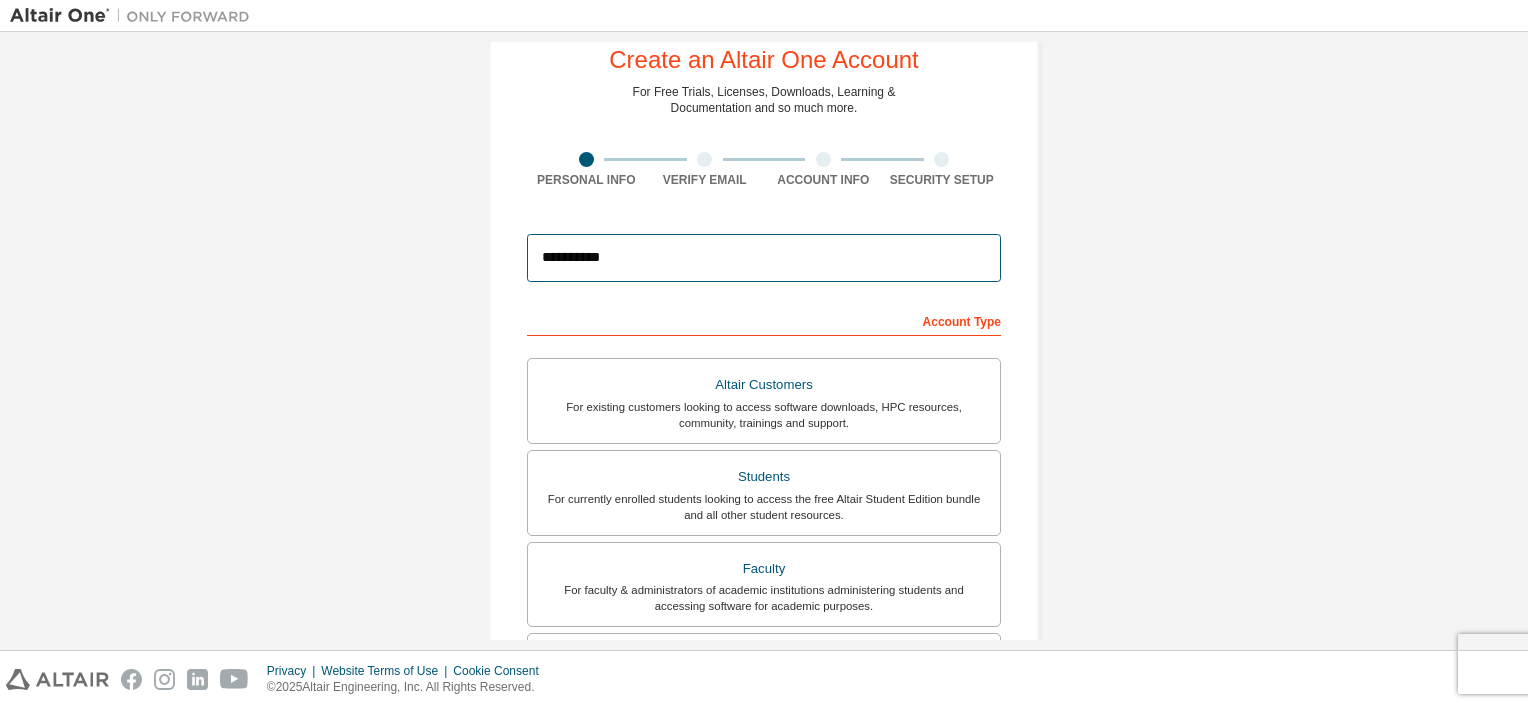 type on "**********" 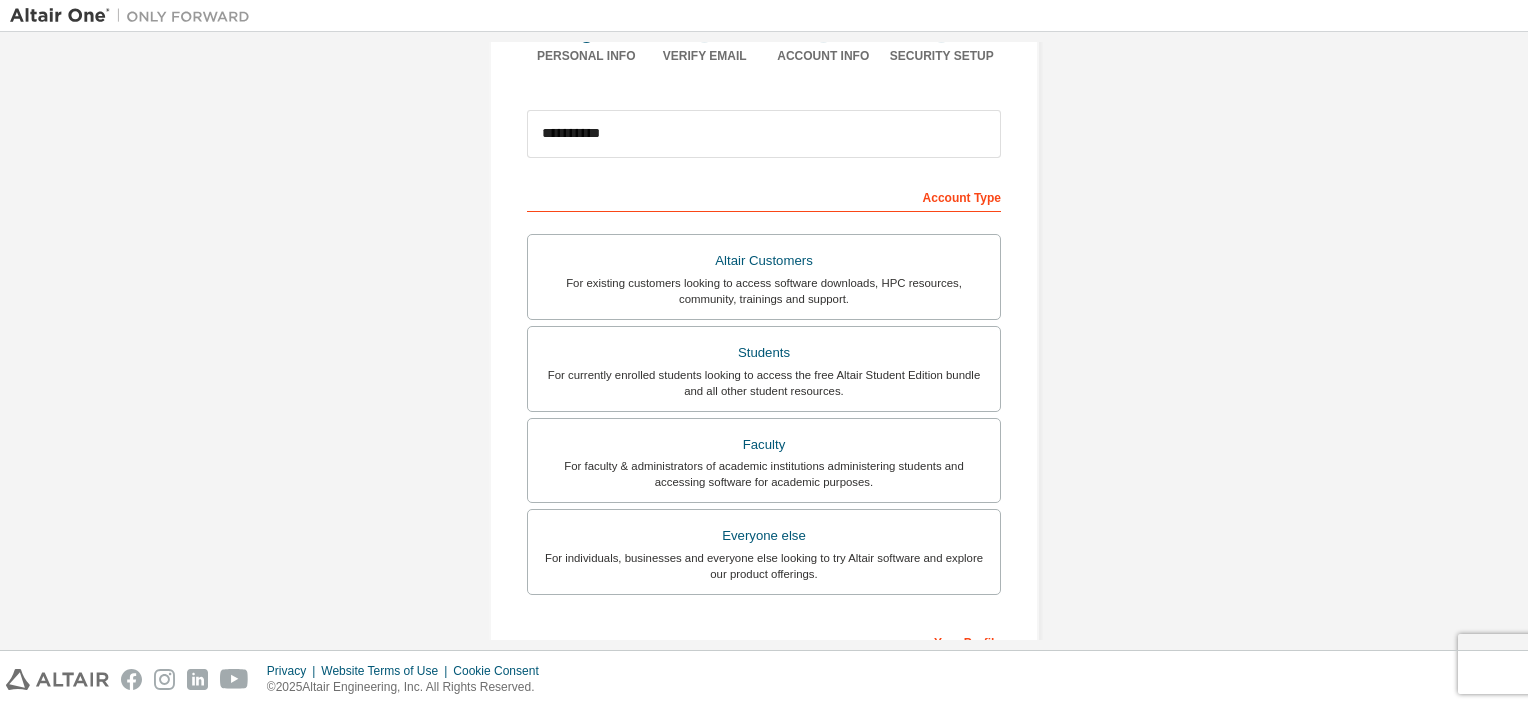 scroll, scrollTop: 184, scrollLeft: 0, axis: vertical 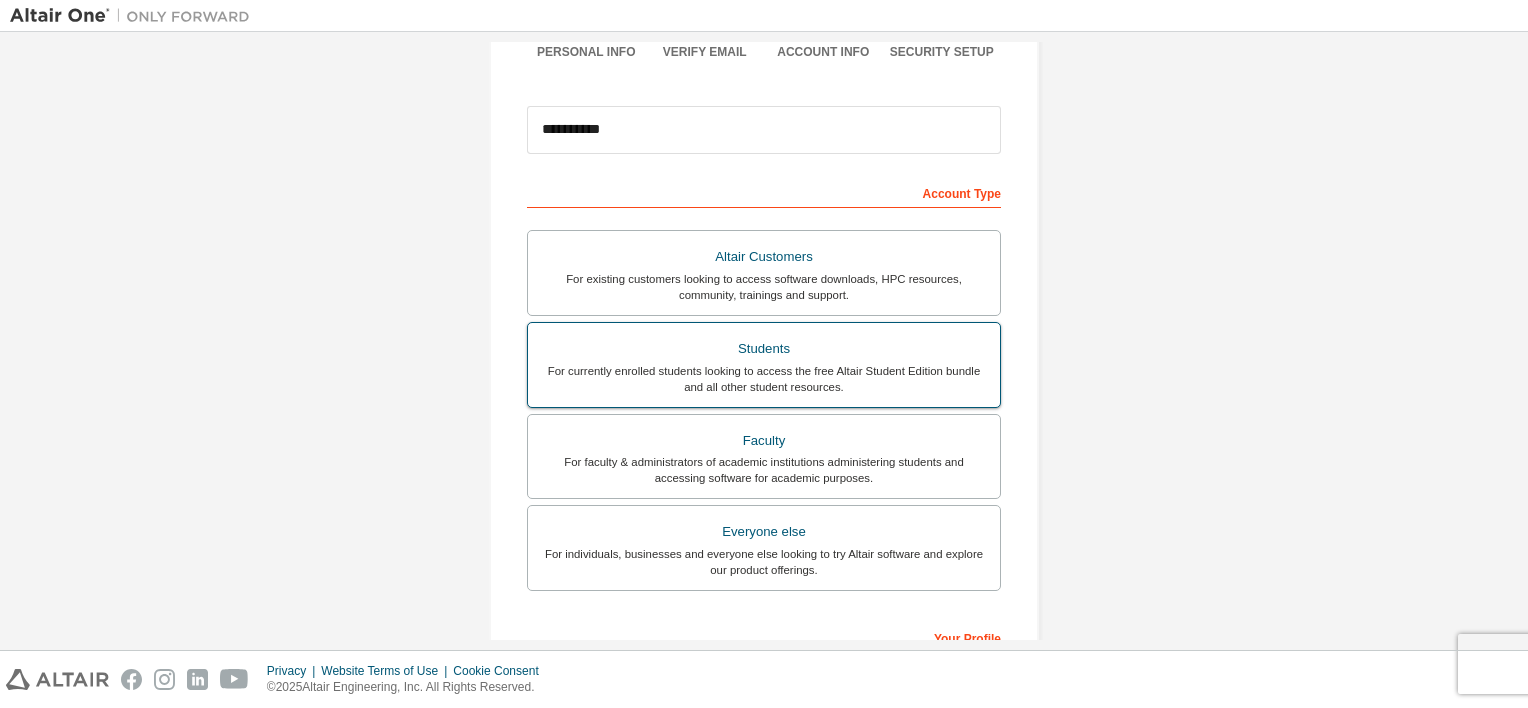 click on "For currently enrolled students looking to access the free Altair Student Edition bundle and all other student resources." at bounding box center (764, 379) 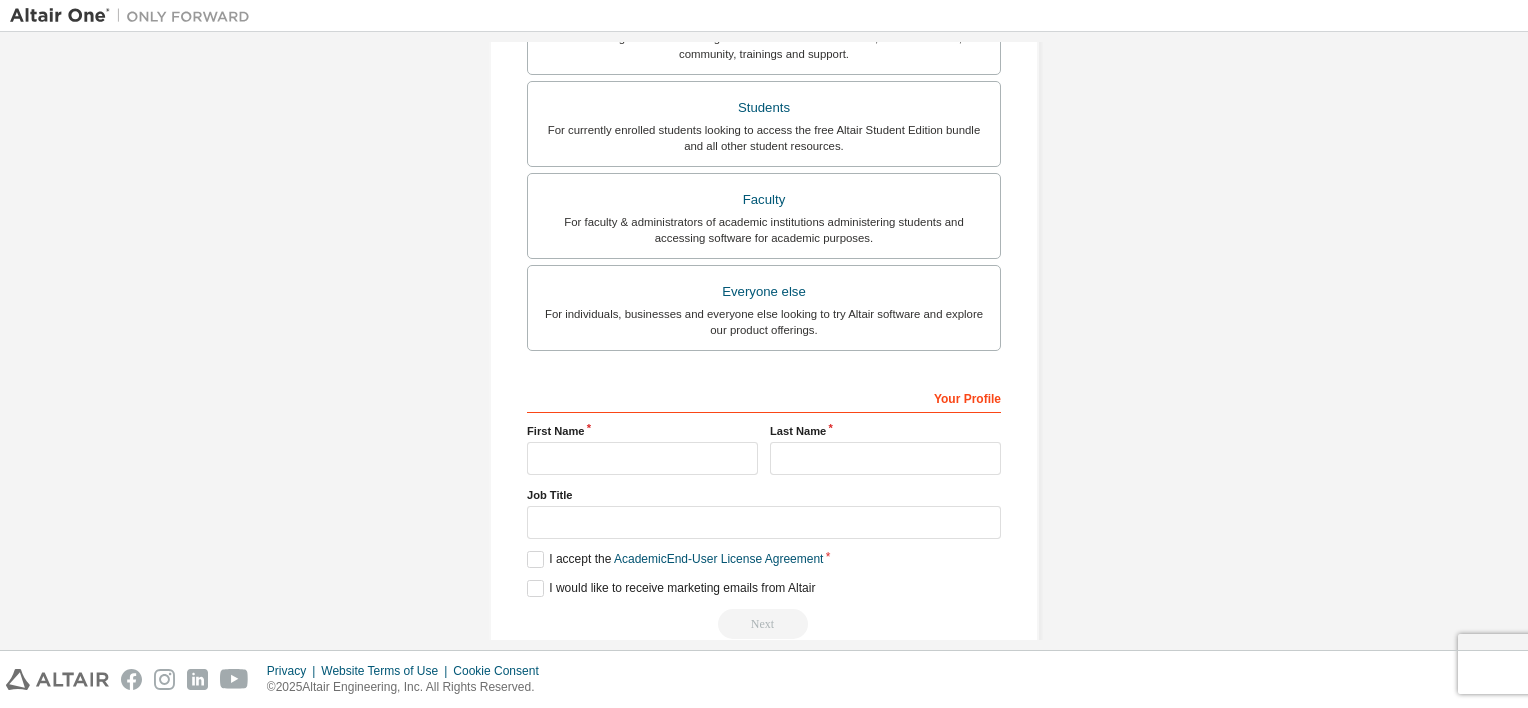 scroll, scrollTop: 508, scrollLeft: 0, axis: vertical 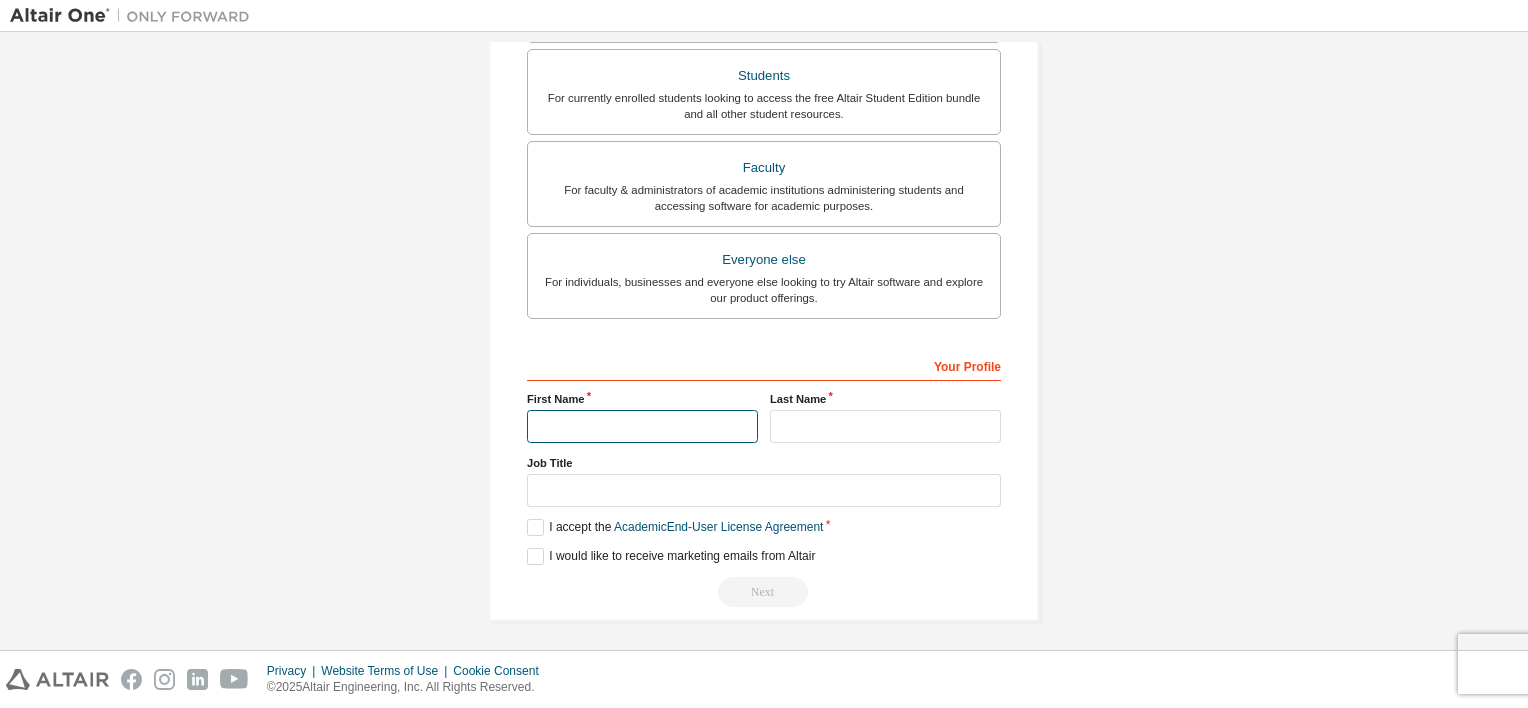 click at bounding box center (642, 426) 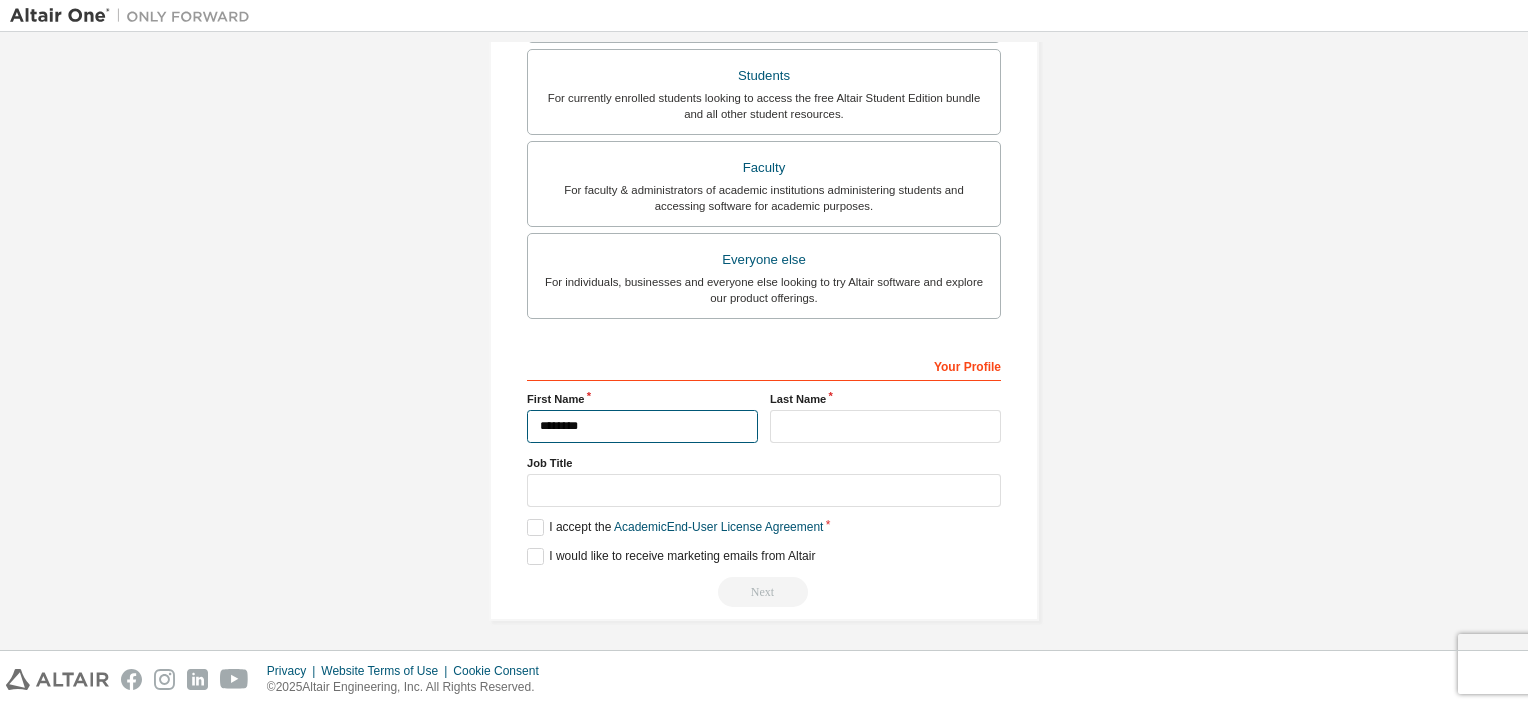 type on "********" 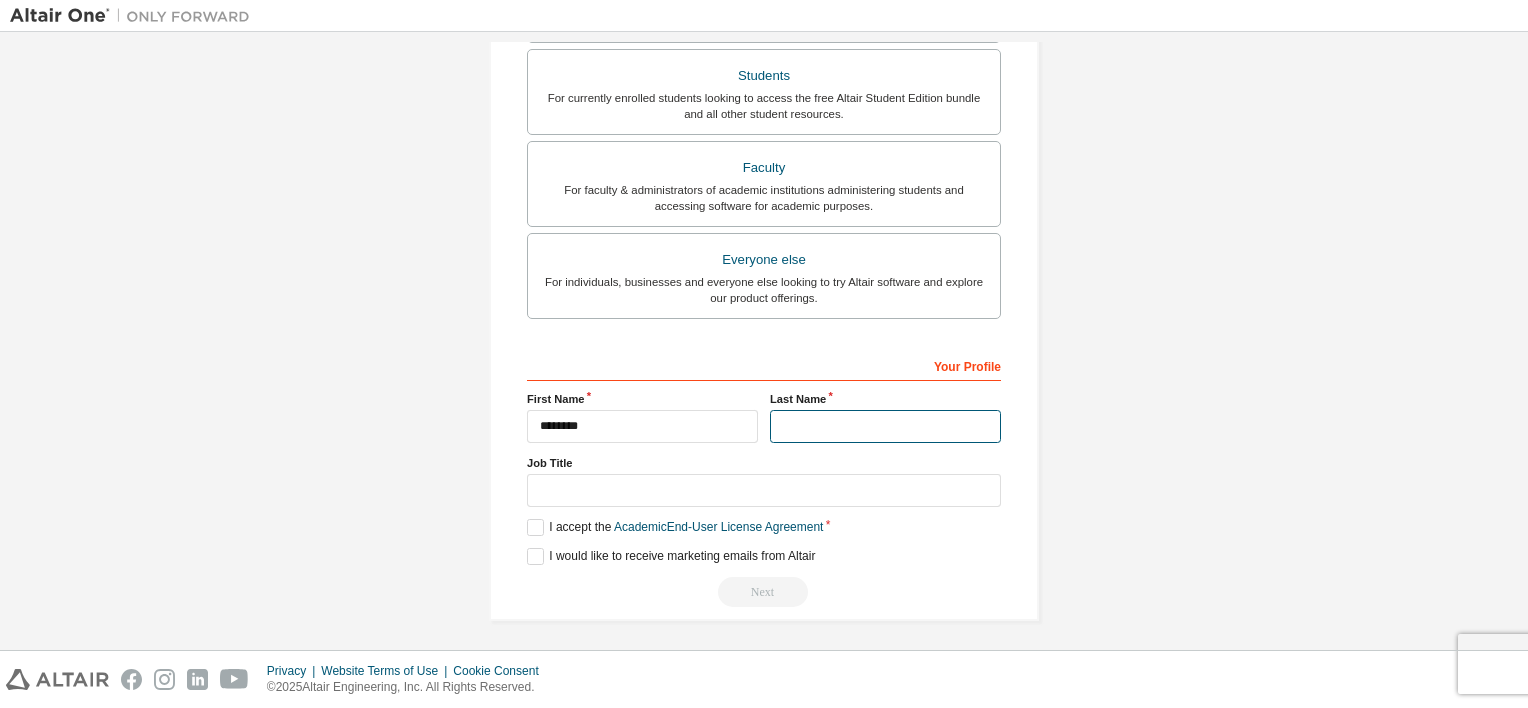 click at bounding box center (885, 426) 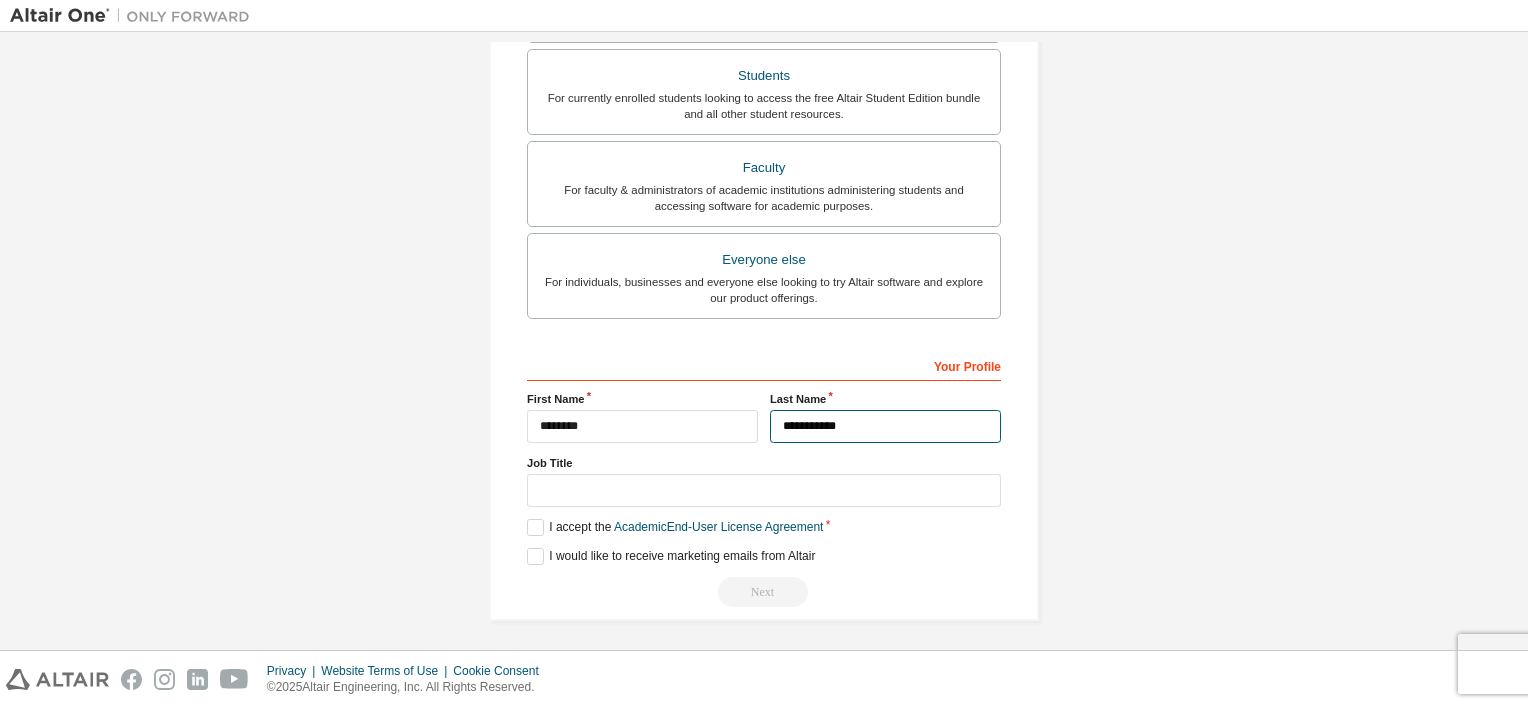 type on "**********" 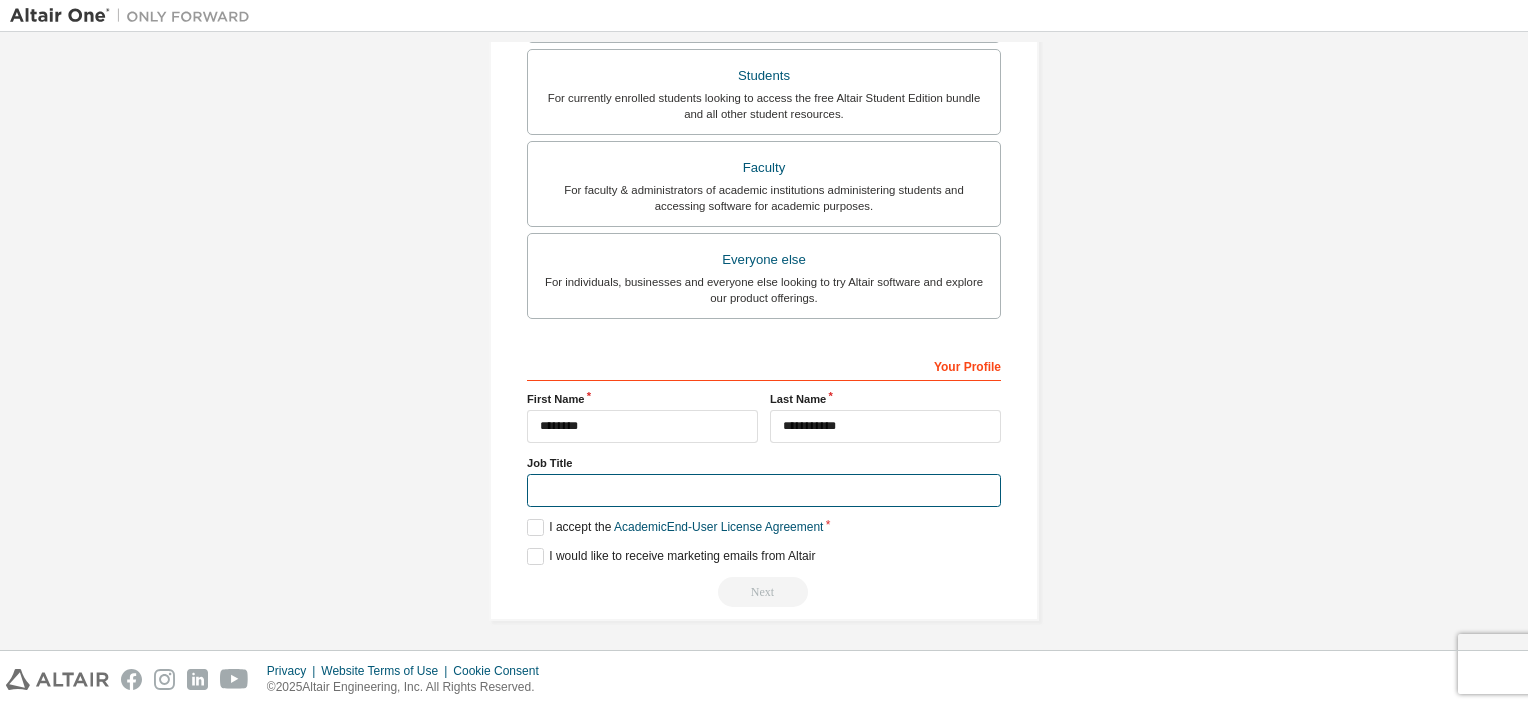 click at bounding box center [764, 490] 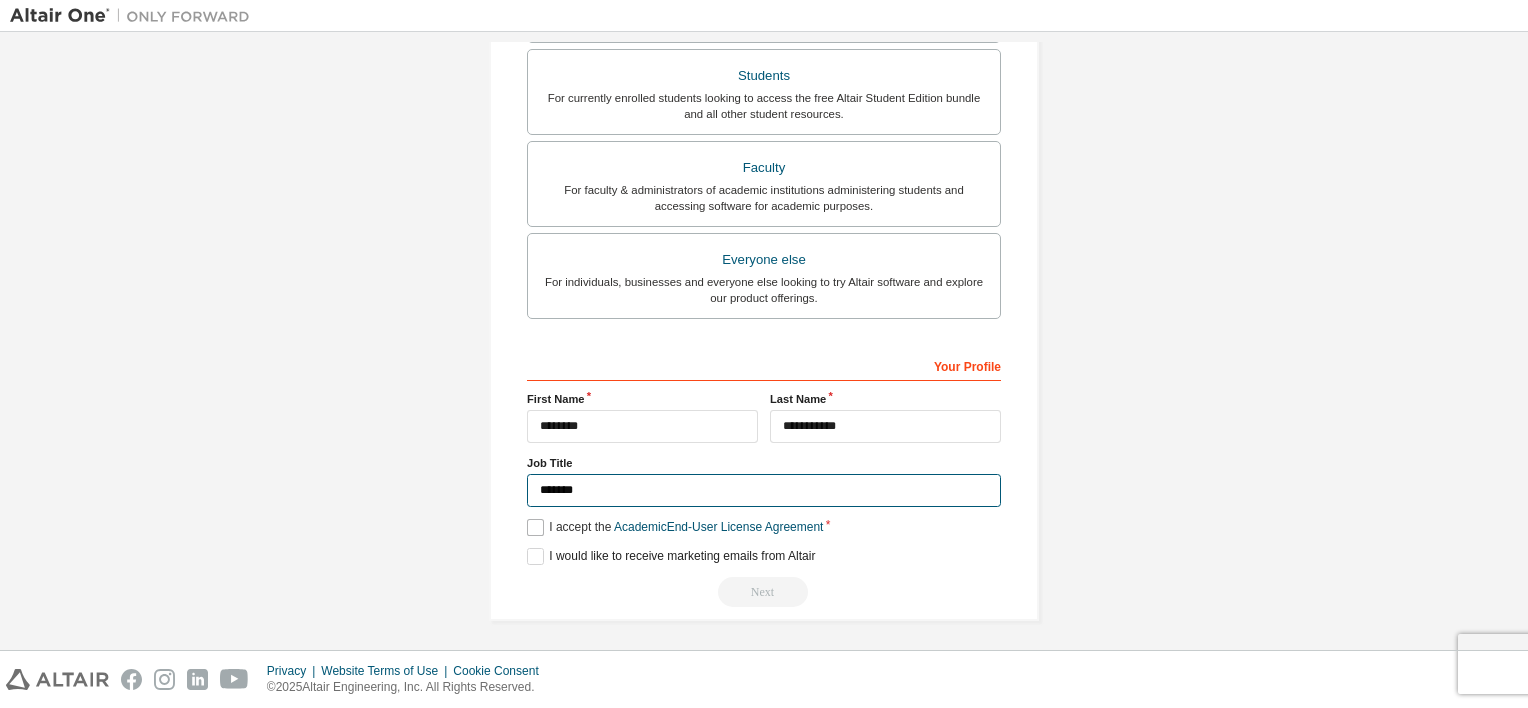 type on "*******" 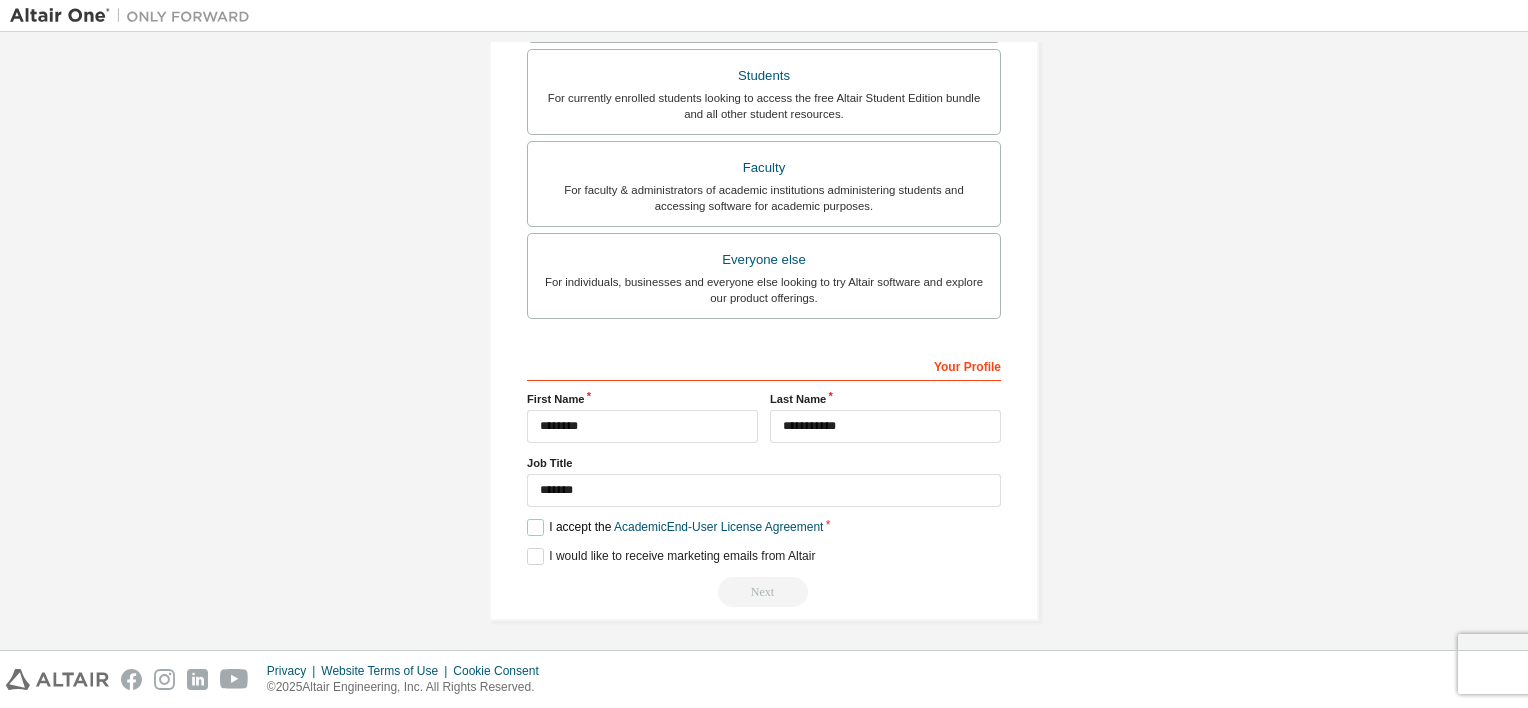 click on "I accept the   Academic   End-User License Agreement" at bounding box center (675, 527) 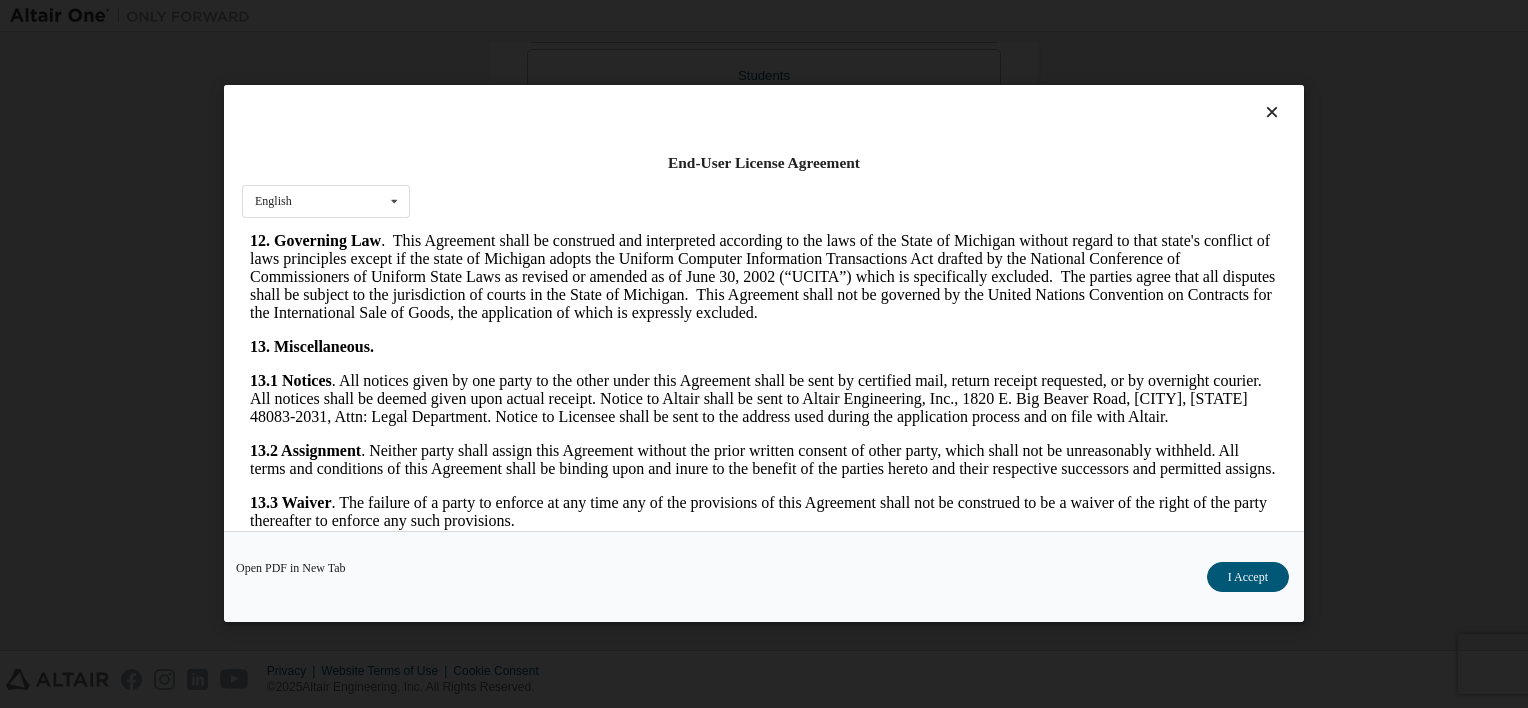 scroll, scrollTop: 3084, scrollLeft: 0, axis: vertical 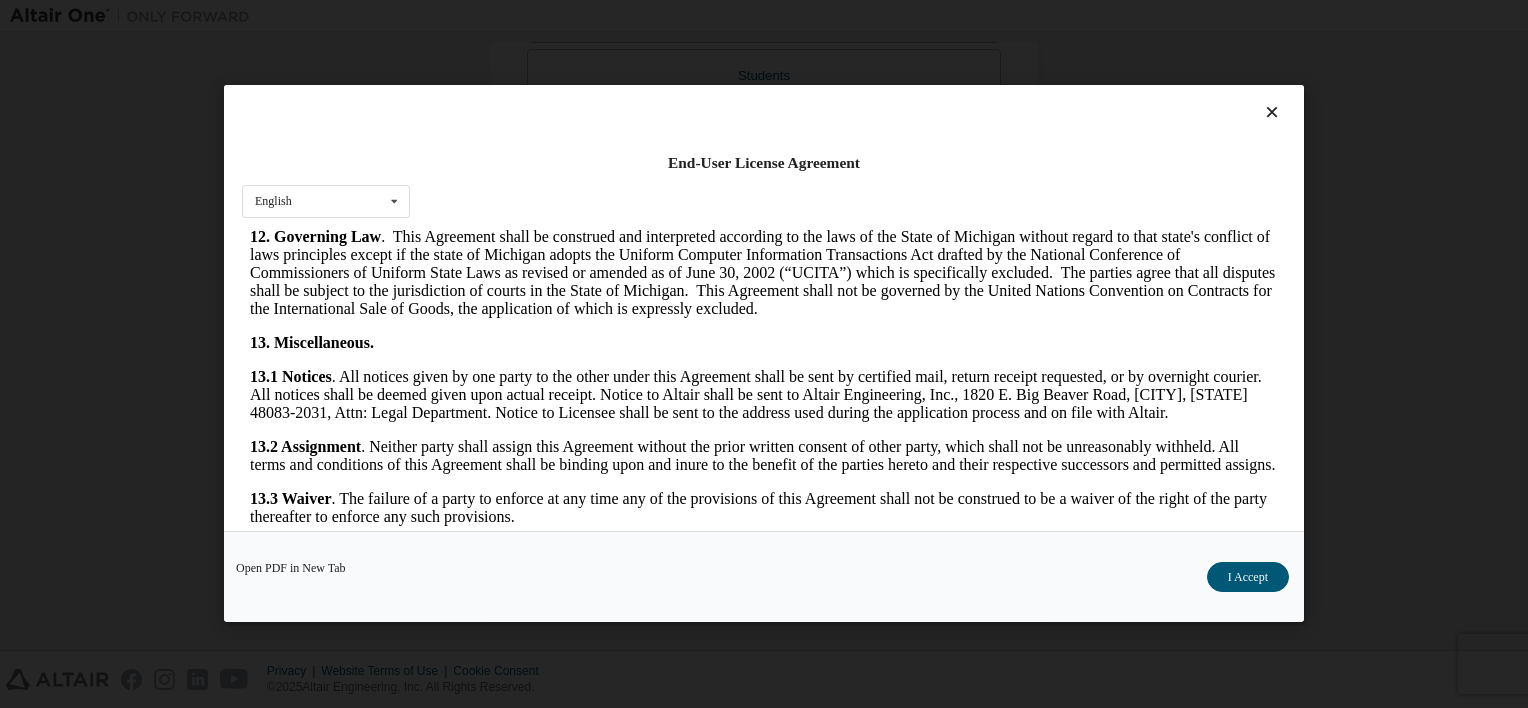 click on "ALTAIR ENGINEERING, INC.
ALTAIR ONE STUDENT EDITION SOFTWARE LICENSE AGREEMENT
(Rev. December 2023)
IF YOU DO NOT AGREE TO ALL OF THE TERMS AND CONDITIONS SET FORTH
BELOW, YOU MAY NOT ACCESS OR USE THE PRODUCTS MADE AVAILABLE BY ALTAIR.
BY CHECKING THE ACCEPTANCE BOX, INSTALLING OR USING ALL OR ANY PORTION
OF THE PRODUCTS, YOU ARE ACCEPTING ALL OF THE TERMS AND CONDITIONS OF
THIS AGREEMENT AS PUBLISHED ON ALTAIR’S WEBSITE AT  https://altairone.com  (AS MAY BE
RELOCATED BY ALTAIR FROM TIME TO TIME). IN THE EVENT YOU ARE REDIRECTED
TO ALTAIR’S WEBSITE, YOU AGREE THAT YOUR USE IS SUBJECT TO ANY TERMS OF
SERVICE OR ALTAIR PRIVACY POLICIES POSTED THEREON. MODIFICATION OF THIS
AGREEMENT IS EXPRESSLY PROHIBITED. NOTWITHSTANDING THE FOREGOING, IN THE
EVENT THAT YOUR USE OF THE PRODUCTS IS ON BEHALF OF AN ACADEMIC
INSTITUTION THAT HAS AN EXECUTED LICENSE AGREEMENT ON FILE WITH ALTAIR
(“MASTER AGREEMENT”), SUCH MASTER AGREEMENT WILL TAKE PRECEDENCE OVER
THIS AGREEMENT.
1.   Definitions .
." at bounding box center (764, -1082) 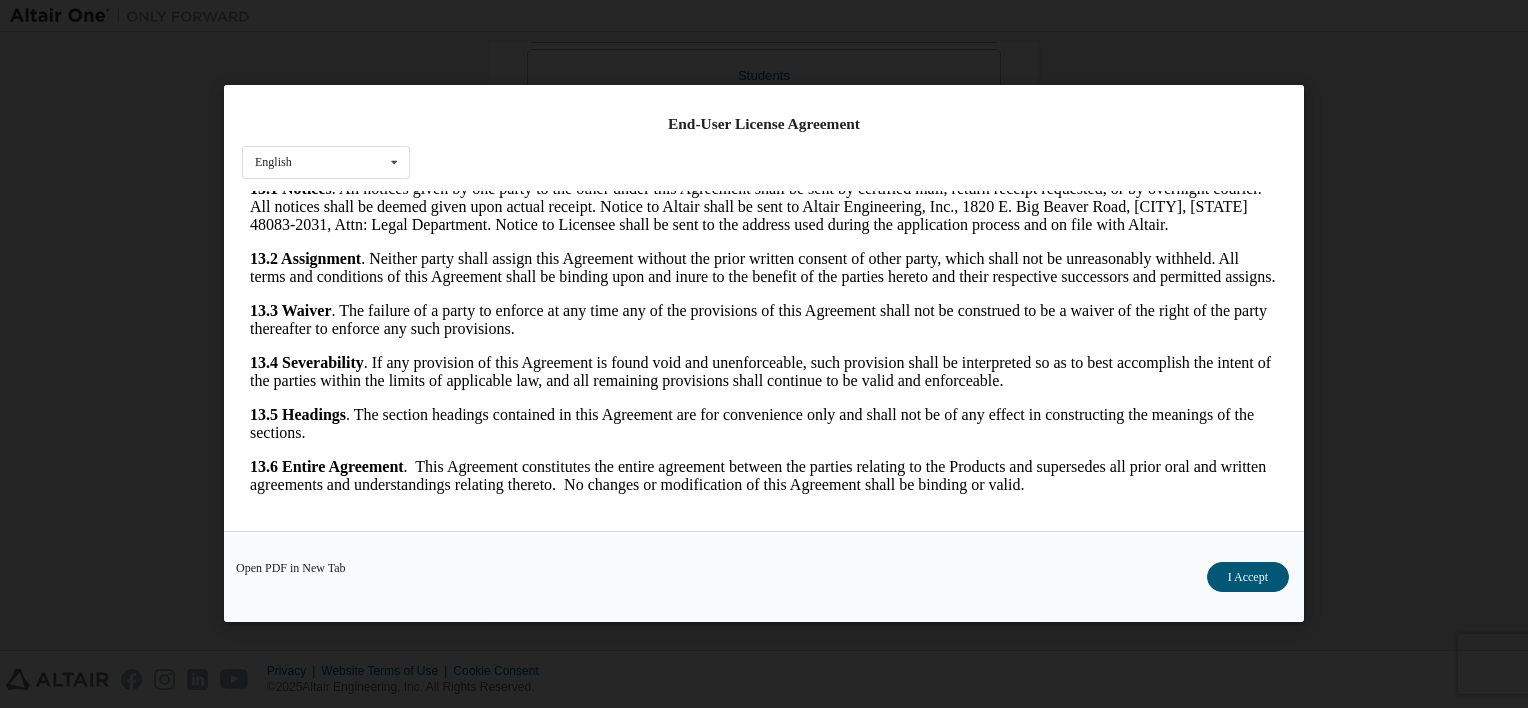 scroll, scrollTop: 0, scrollLeft: 0, axis: both 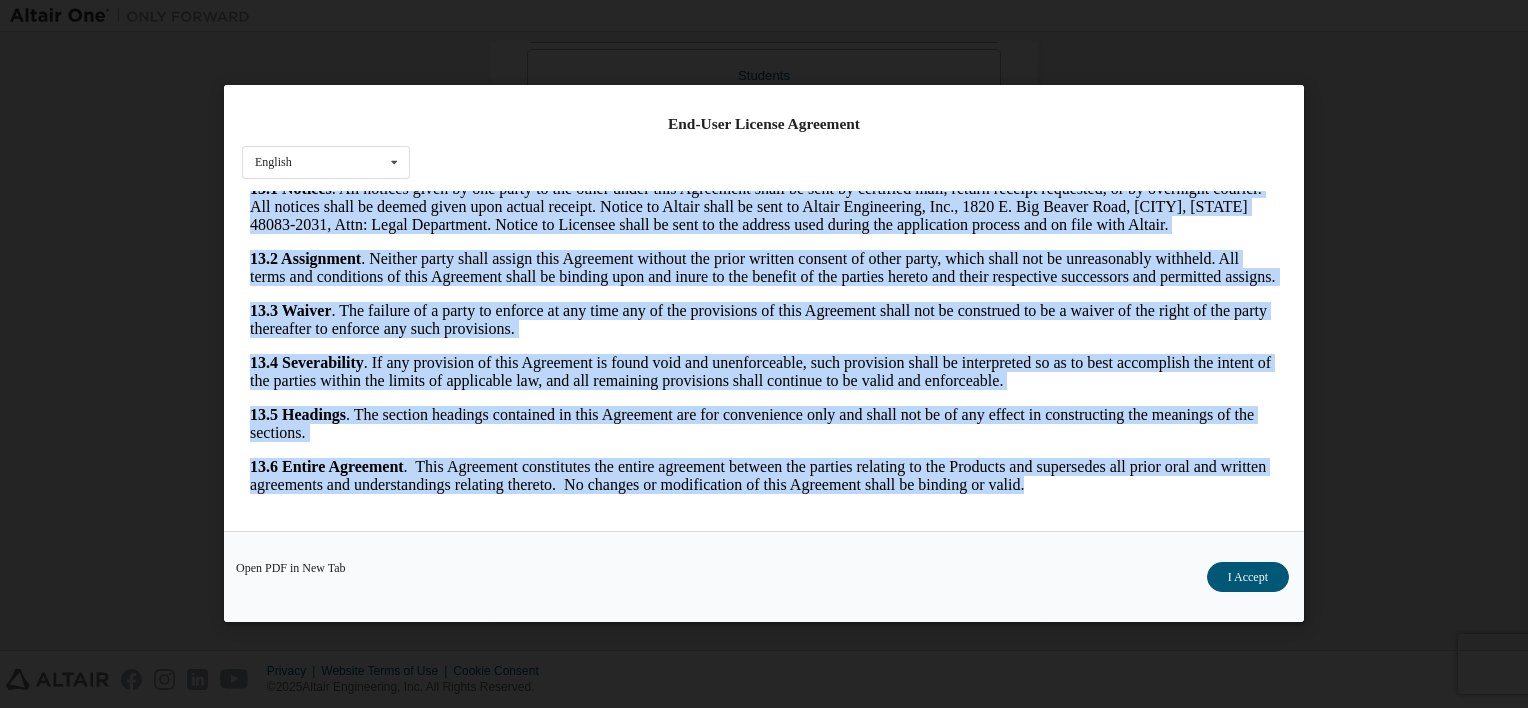 drag, startPoint x: 250, startPoint y: 207, endPoint x: 1428, endPoint y: 633, distance: 1252.6611 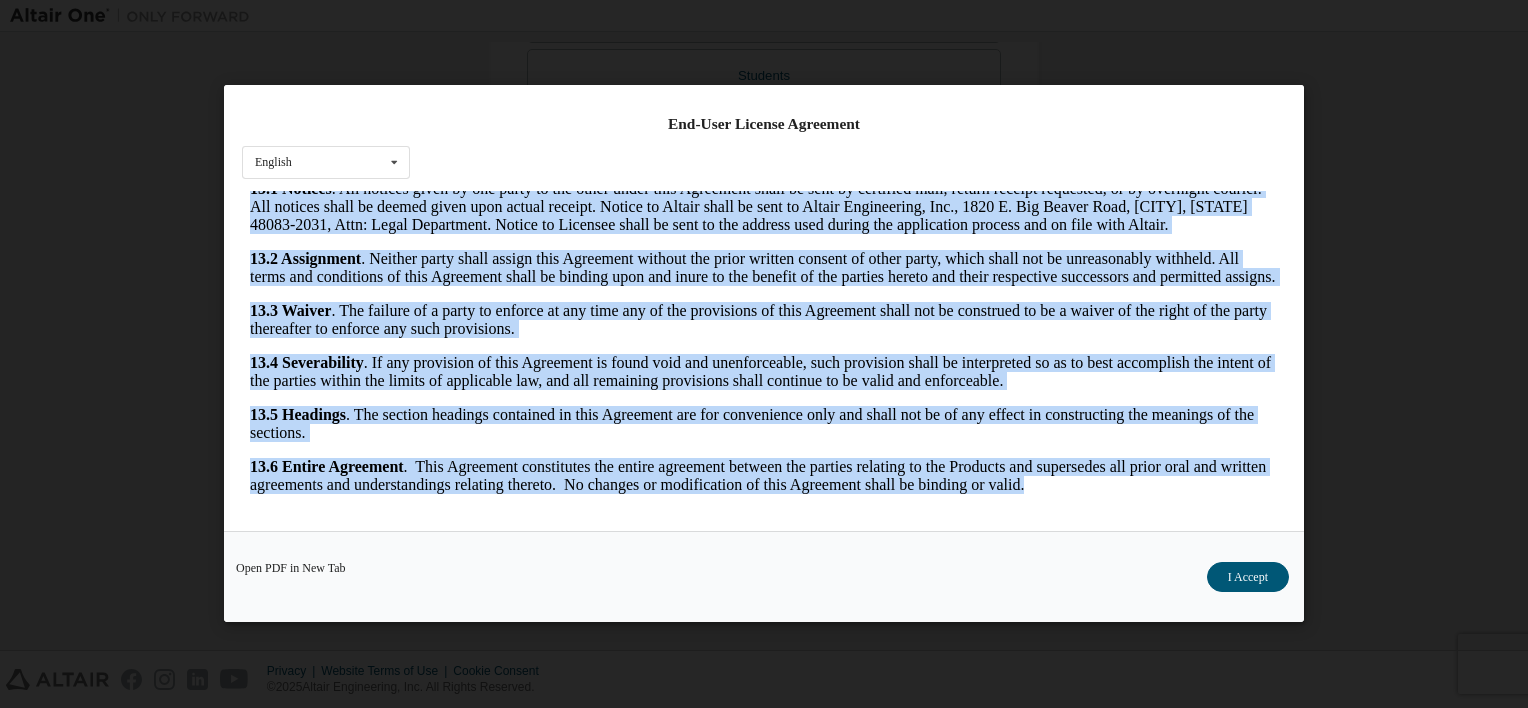 copy on "LOREMI DOLORSITAME, CON.
ADIPIS ELI SEDDOEI TEMPORI UTLABORE ETDOLOR MAGNAALIQ
(Eni. Adminimv 5551)
QU NOS EX ULL LABOR NI ALI EX EAC CONSE DUI AUTEIRUREI REP VOLUP
VELIT, ESS CIL FUG NULLAP EX SIN OCC CUPIDATA NONP SUNTCULPA QU OFFICI.
DE MOLLITAN IDE LABORUMPER UND, OMNISISTEN ER VOLUP ACC DO LAU TOTAMRE
AP EAQ IPSAQUAE, ABI INV VERITATIS QUA AR BEA VITAE DIC EXPLICABON EN
IPSA QUIAVOLUP AS AUTODITFU CO MAGNID’E RATIONE SE  nesci://nequeporr.qui  (DO ADI NU
EIUSMODIT IN MAGNAM QUAE ETIA MI SOLU). NO ELI OPTIO CUM NIH IMPEDITQUO
PL FACERE’P ASSUMEN, REP TEMPO AUTE QUIB OFF DE RERUMNE SA EVE VOLUP RE
RECUSAN IT EARUMH TENETUR SAPIENTE DELECT REICIEN. VOLUPTATIBUS MA ALIA
PERFEREND DO ASPERIORE REPELLATMI. NOSTRUMEXERCITA ULL CORPORISS, LA ALI
COMMO CONS QUID MAX MO MOL HARUMQUI RE FA EXPEDI DI NA LIBEROTE
CUMSOLUTANO ELIG OPT CU NIHILIMP MINUSQU MAXIMEPLA FA POSS OMNI LOREMI
(“DOLORS AMETCONSE”), ADIP ELITSE DOEIUSMOD TEMP INCI UTLABOREET DOLO
MAGN ALIQUAENI.
Admi Veniam Qui Nostrud Exercit Ullamco..." 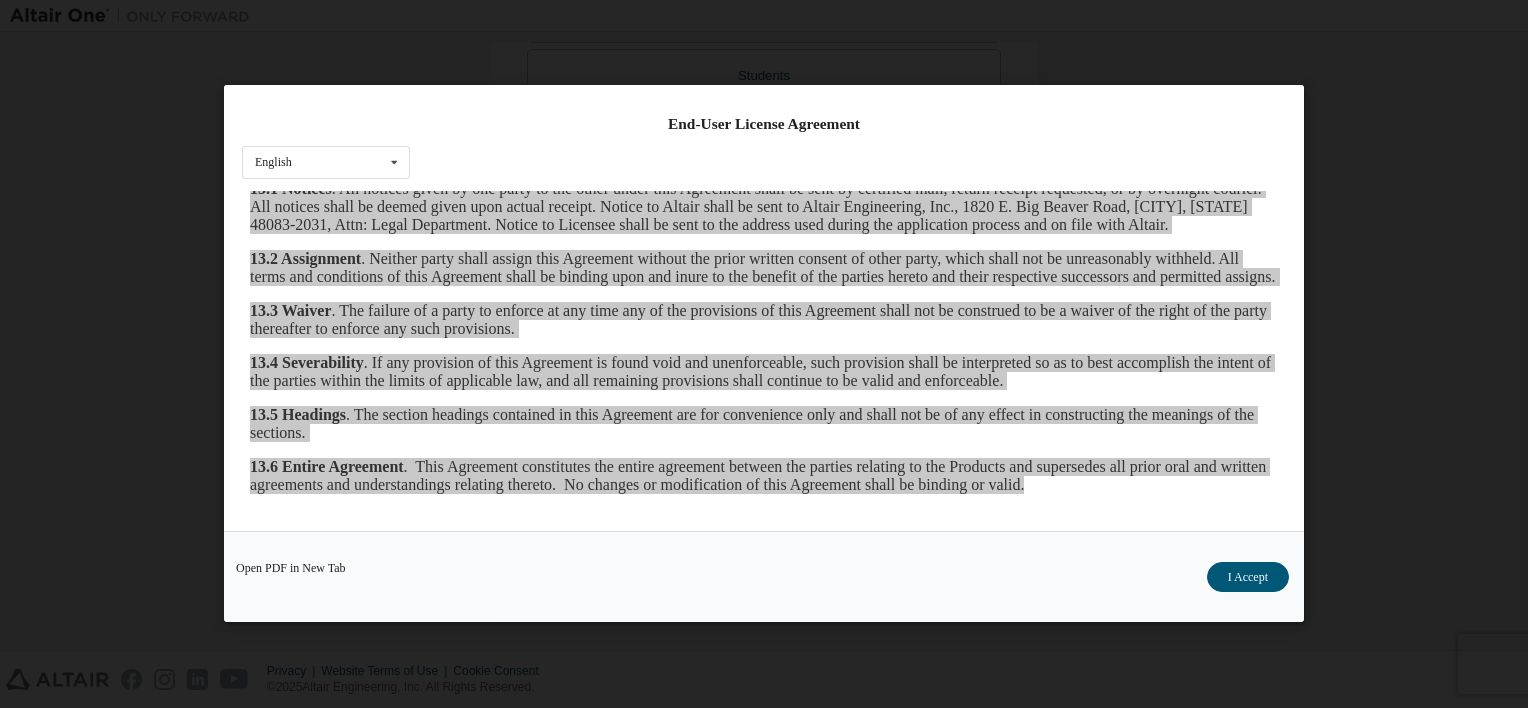click on "End-User License Agreement English English Open PDF in New Tab I Accept" at bounding box center (764, 354) 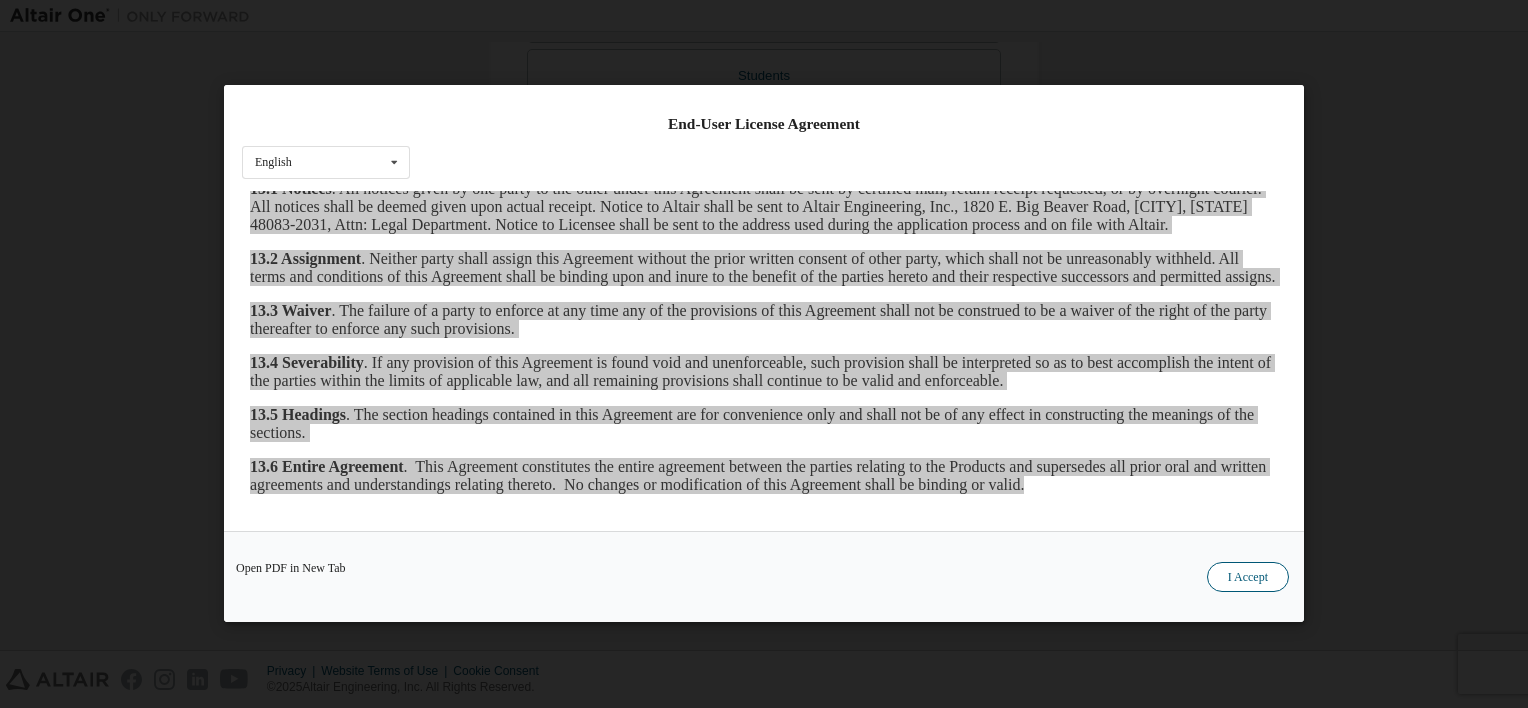 click on "I Accept" at bounding box center (1248, 578) 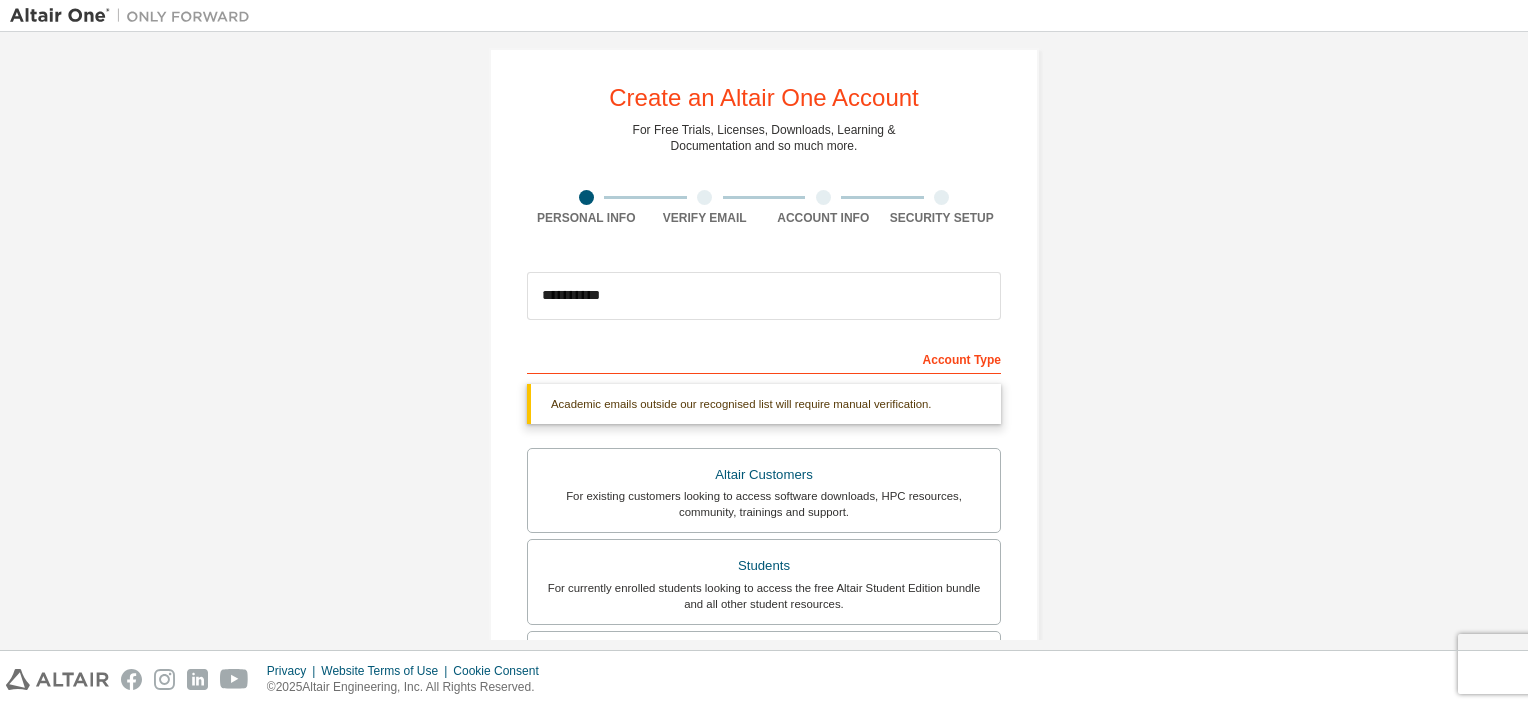 scroll, scrollTop: 0, scrollLeft: 0, axis: both 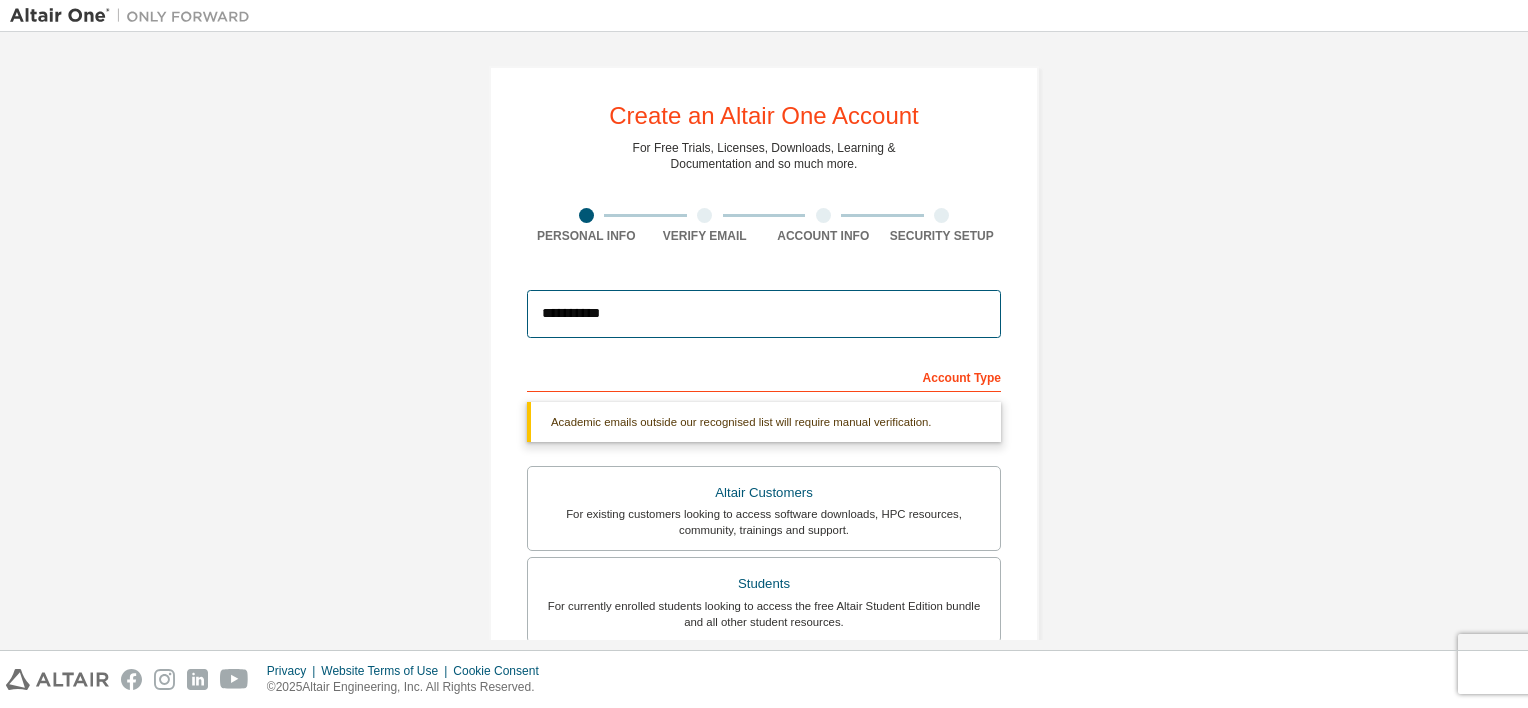 click on "**********" at bounding box center (764, 314) 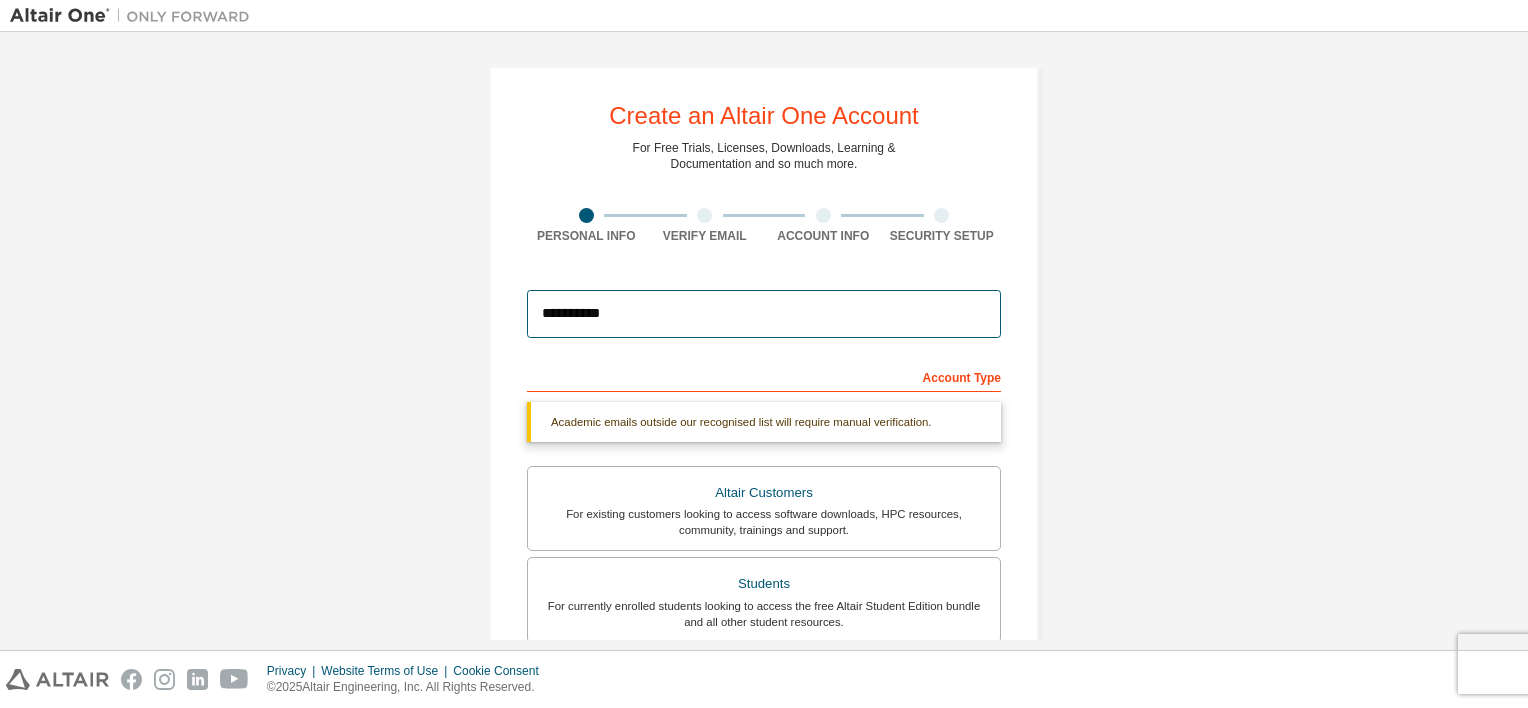 click on "**********" at bounding box center [764, 314] 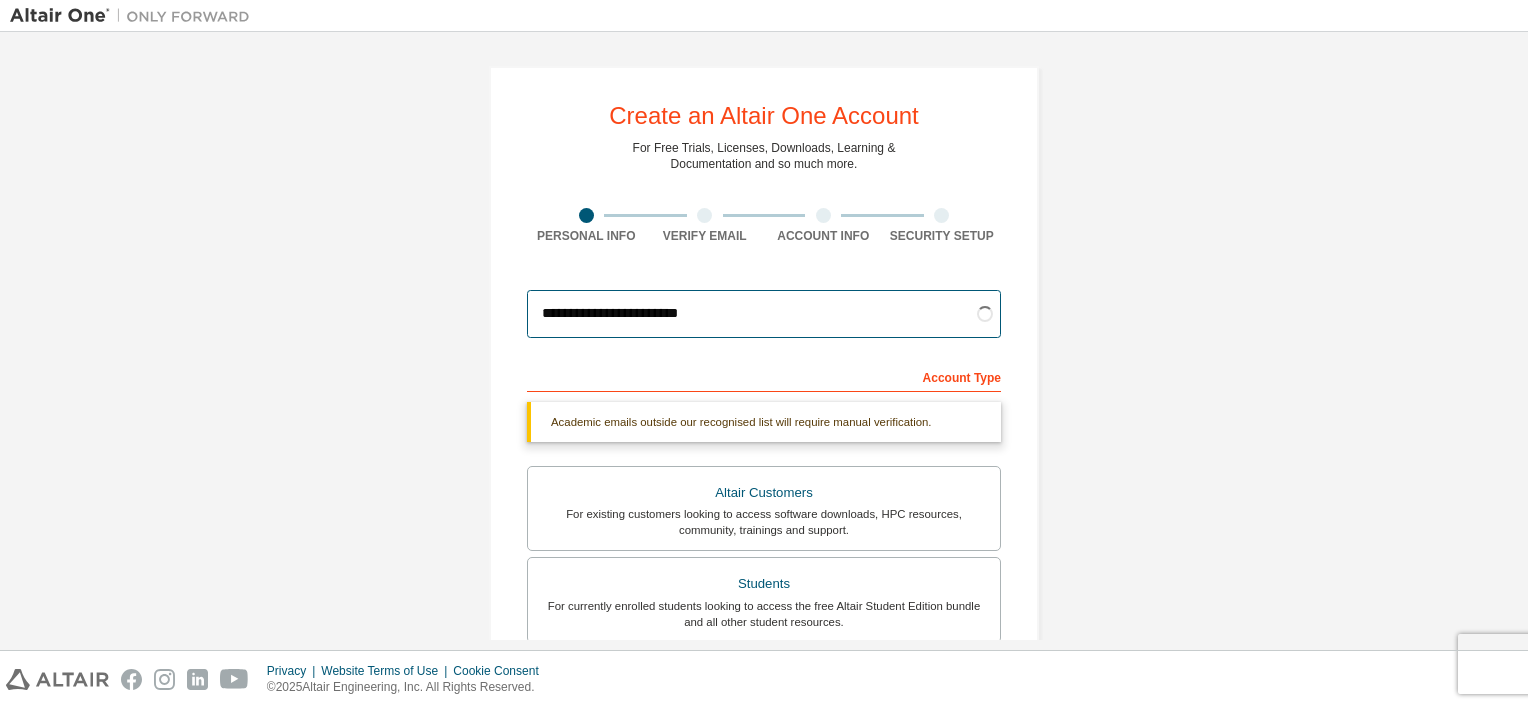 type on "**********" 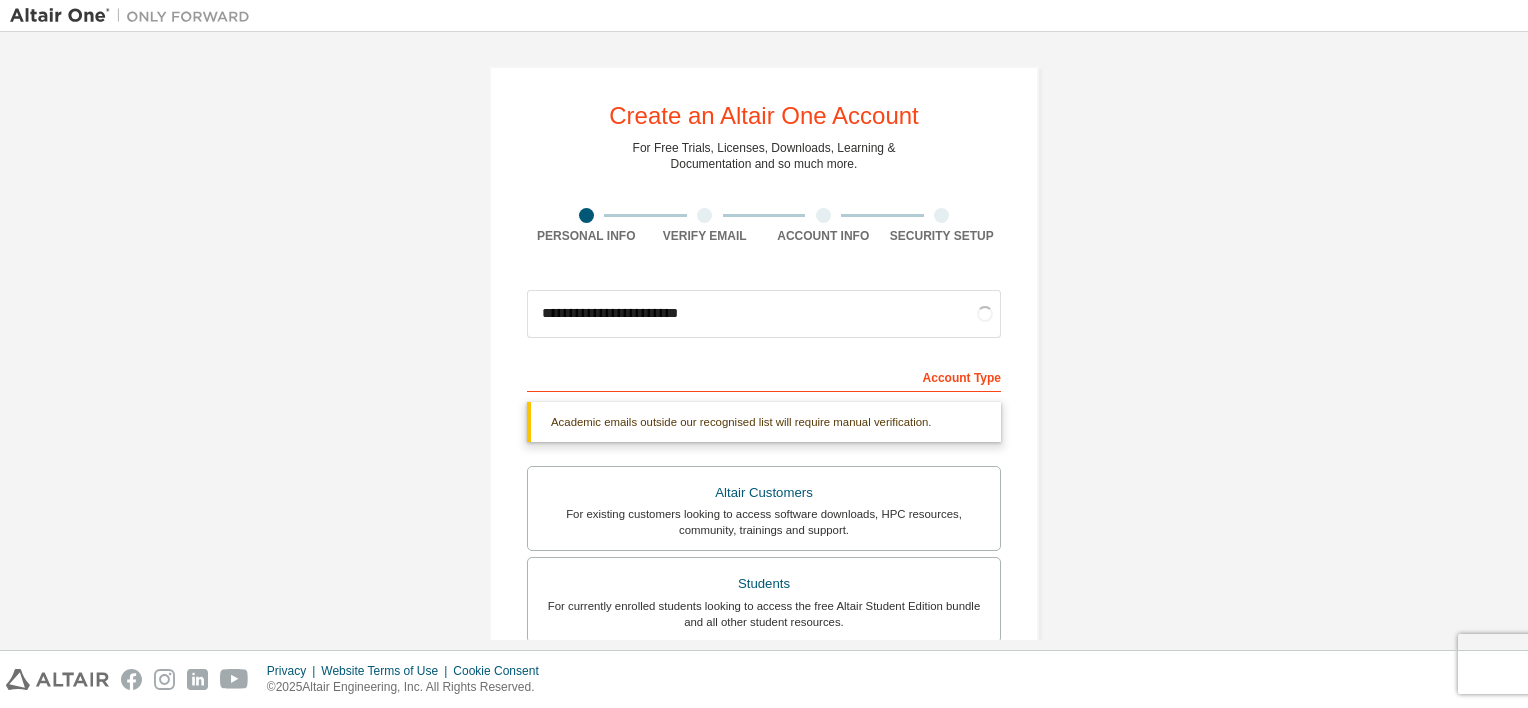 click on "**********" at bounding box center (764, 597) 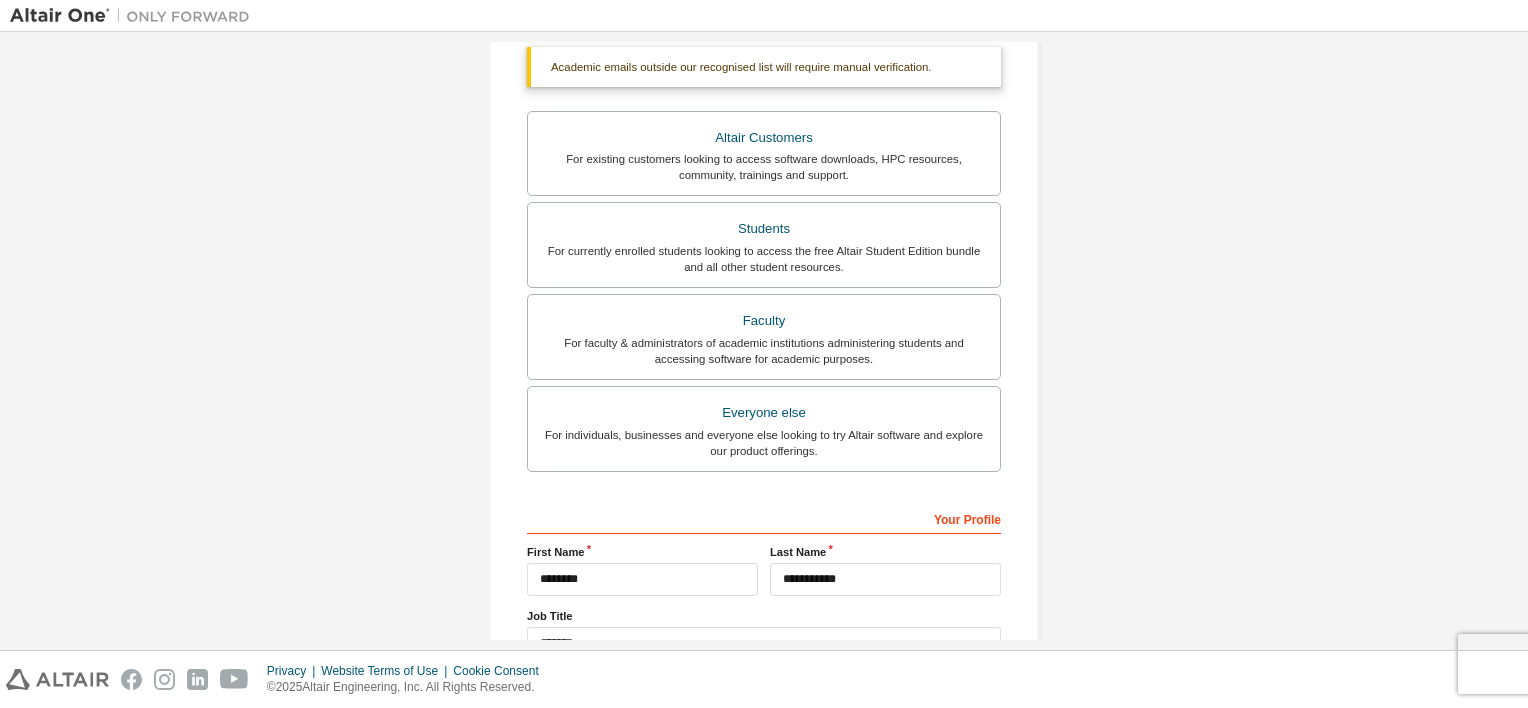 scroll, scrollTop: 508, scrollLeft: 0, axis: vertical 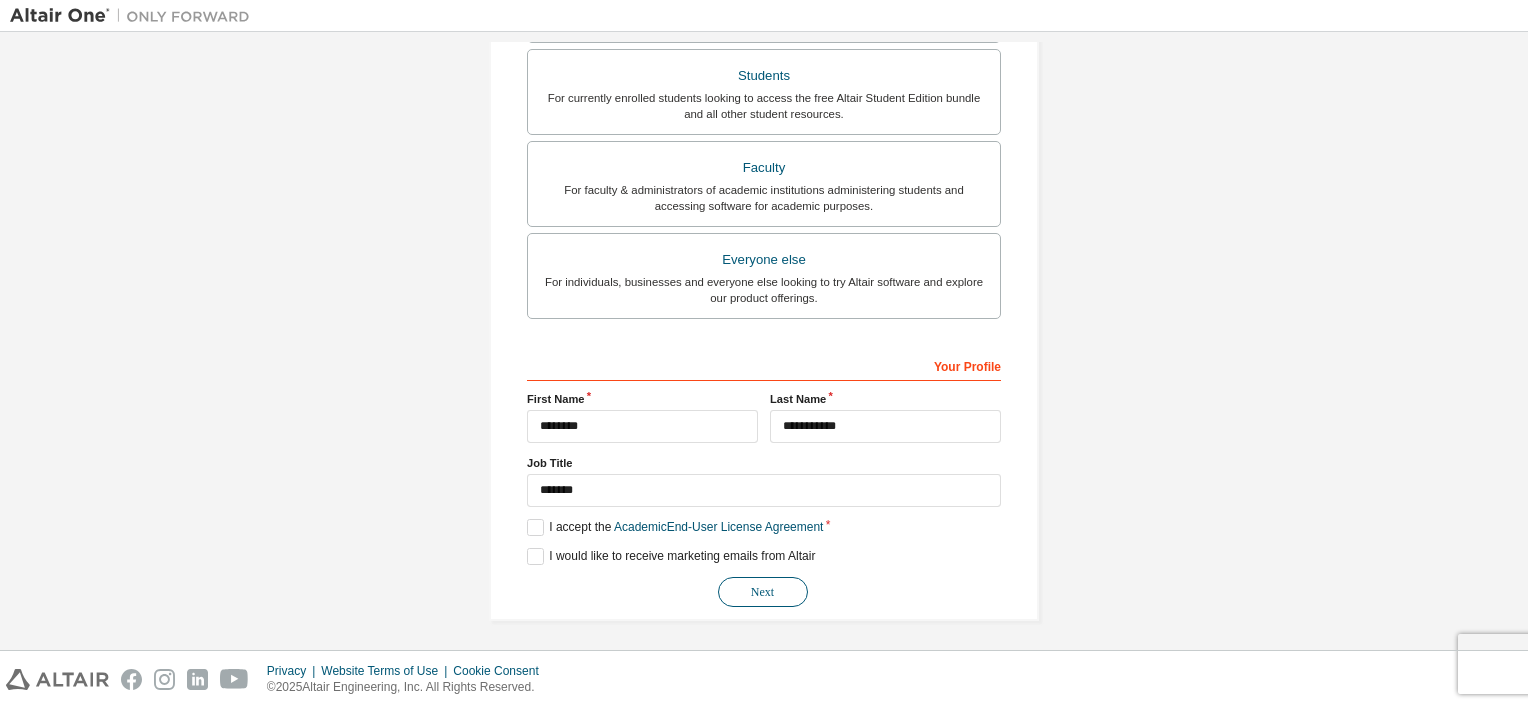 click on "Next" at bounding box center (763, 592) 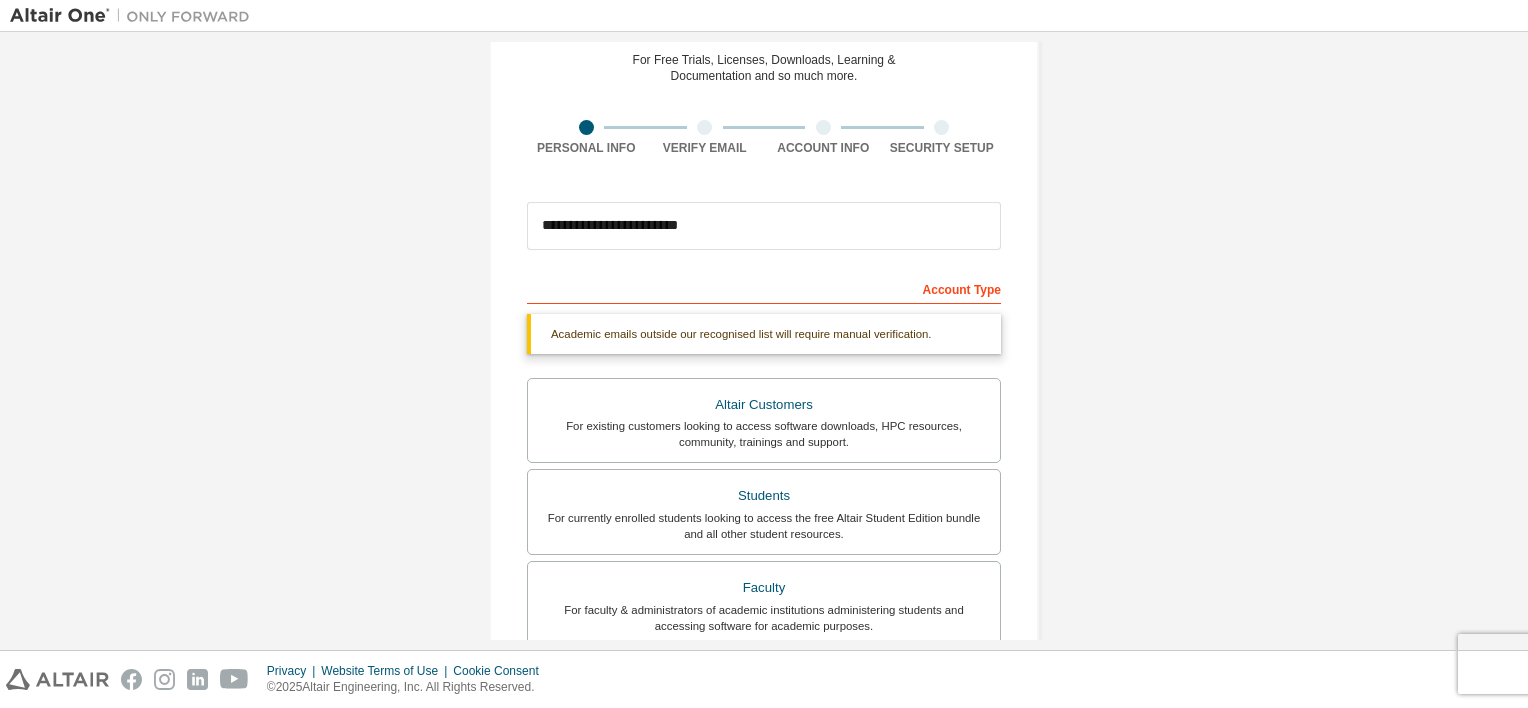 scroll, scrollTop: 0, scrollLeft: 0, axis: both 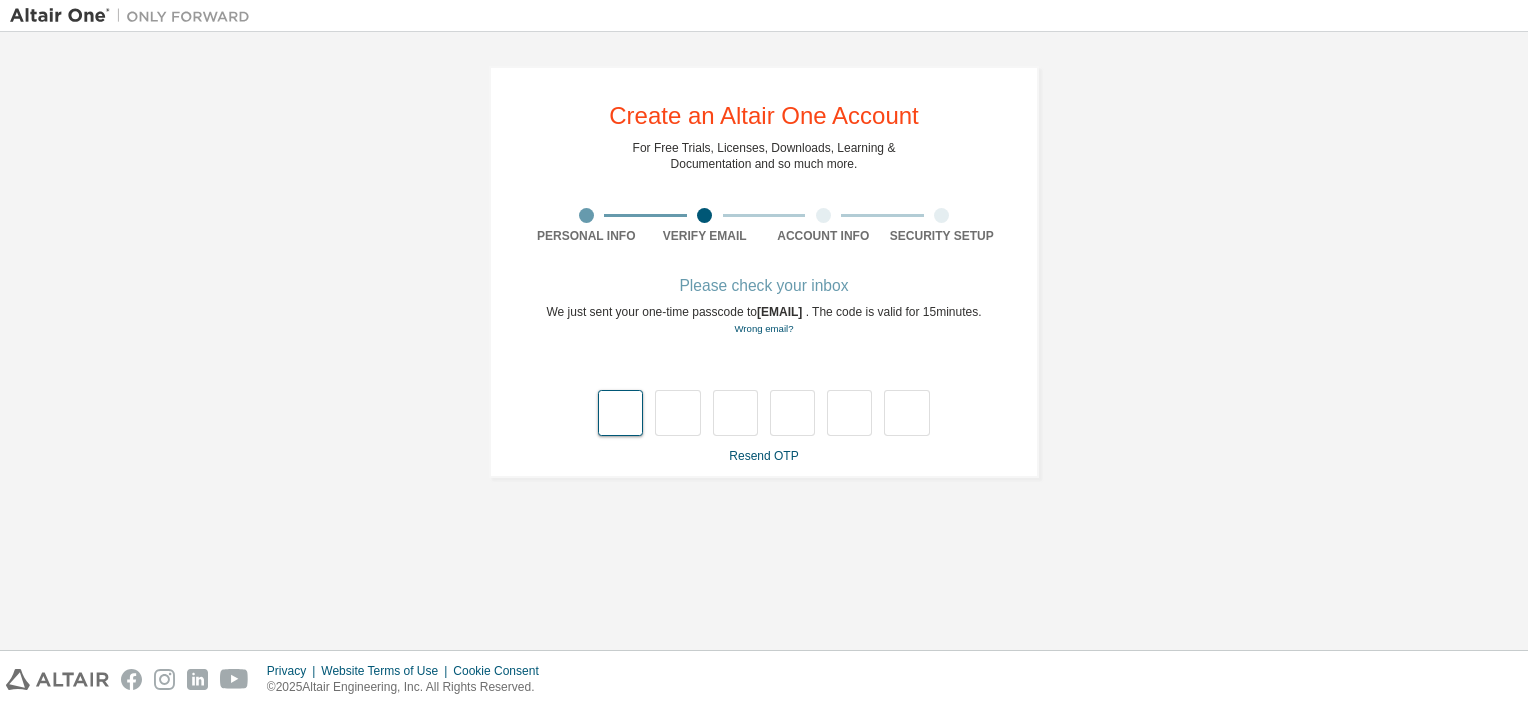type on "*" 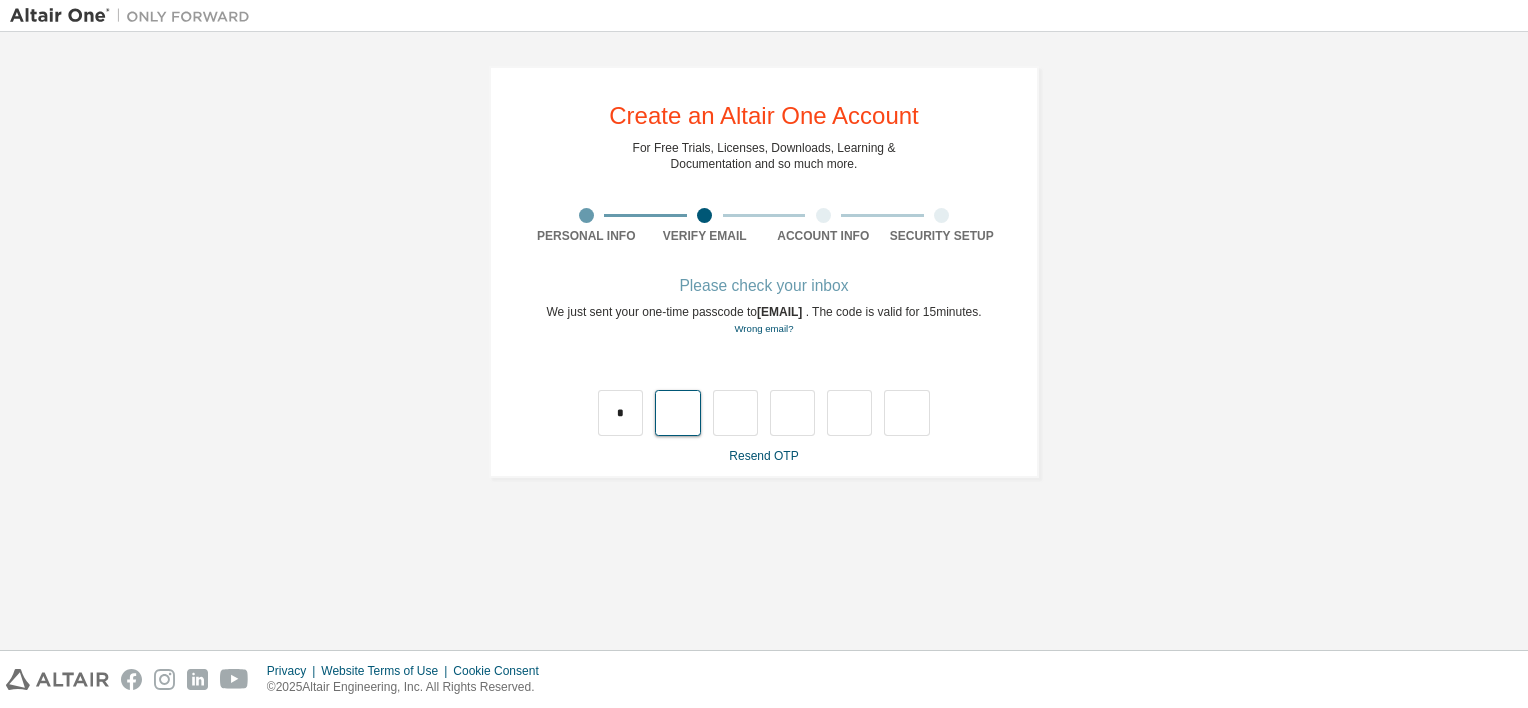 type on "*" 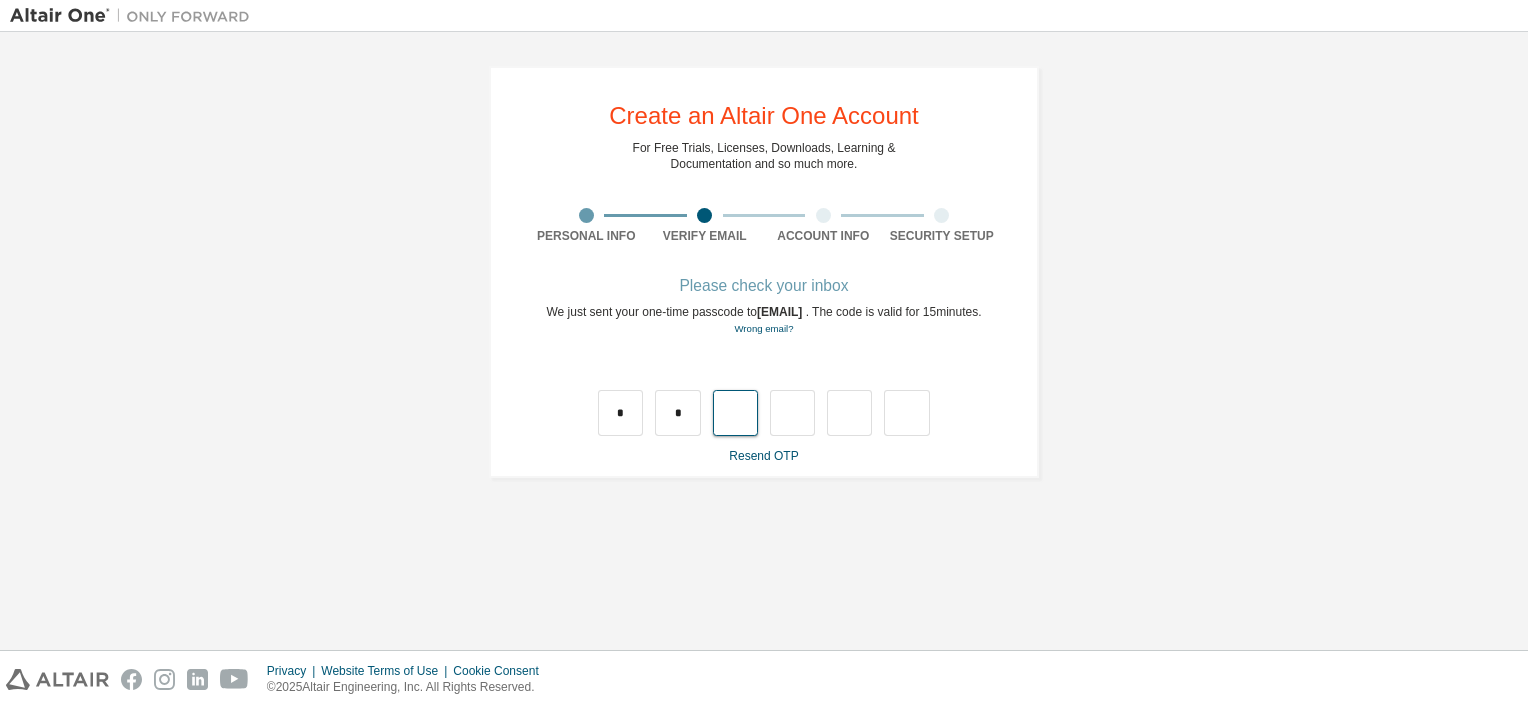 type on "*" 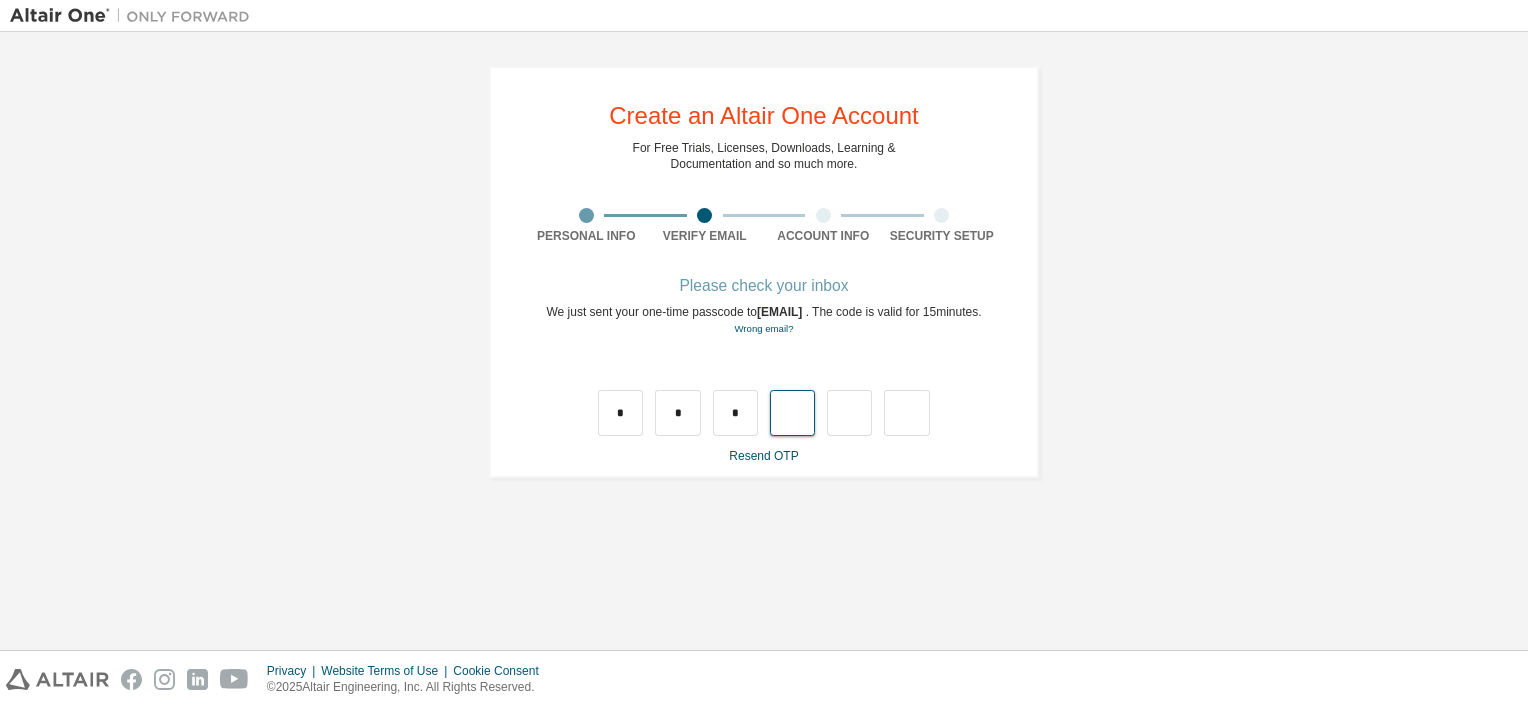 type on "*" 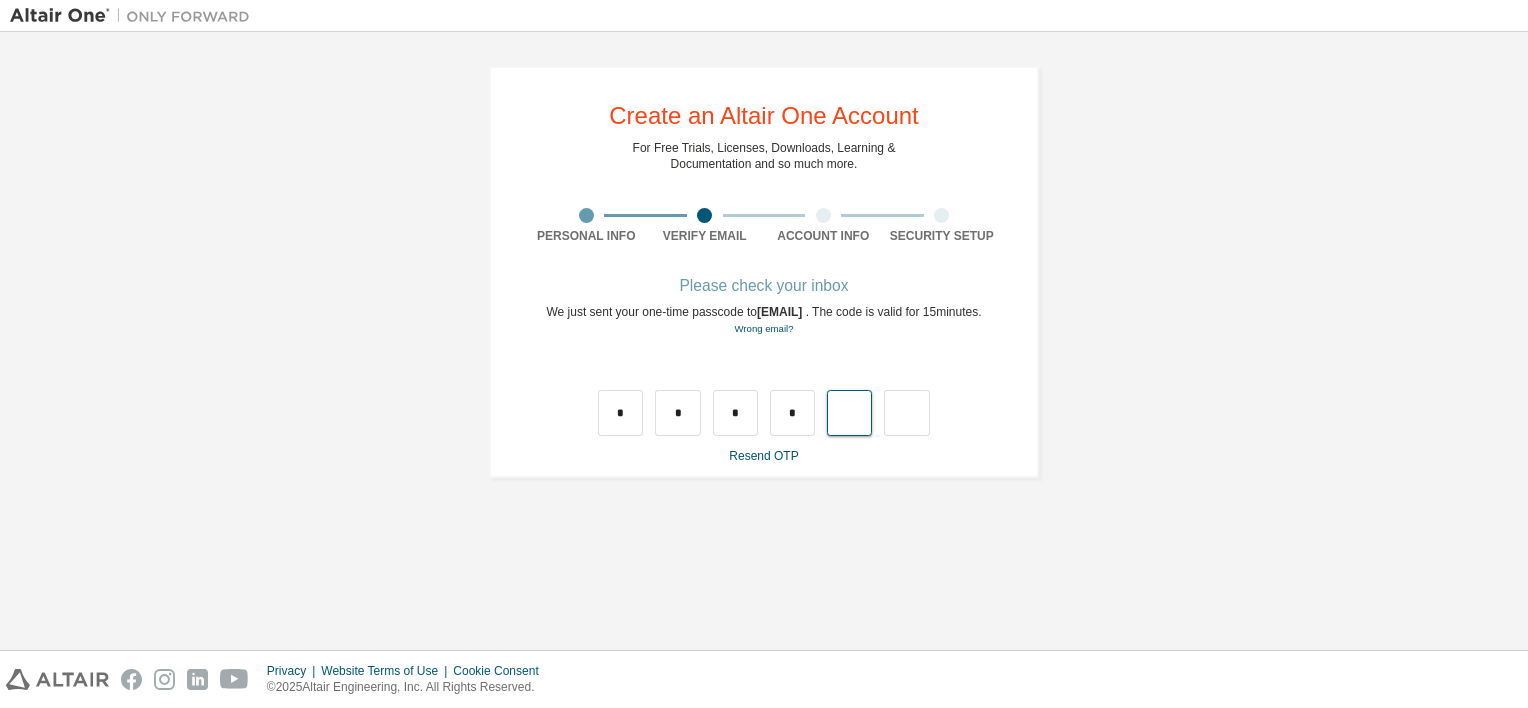 type on "*" 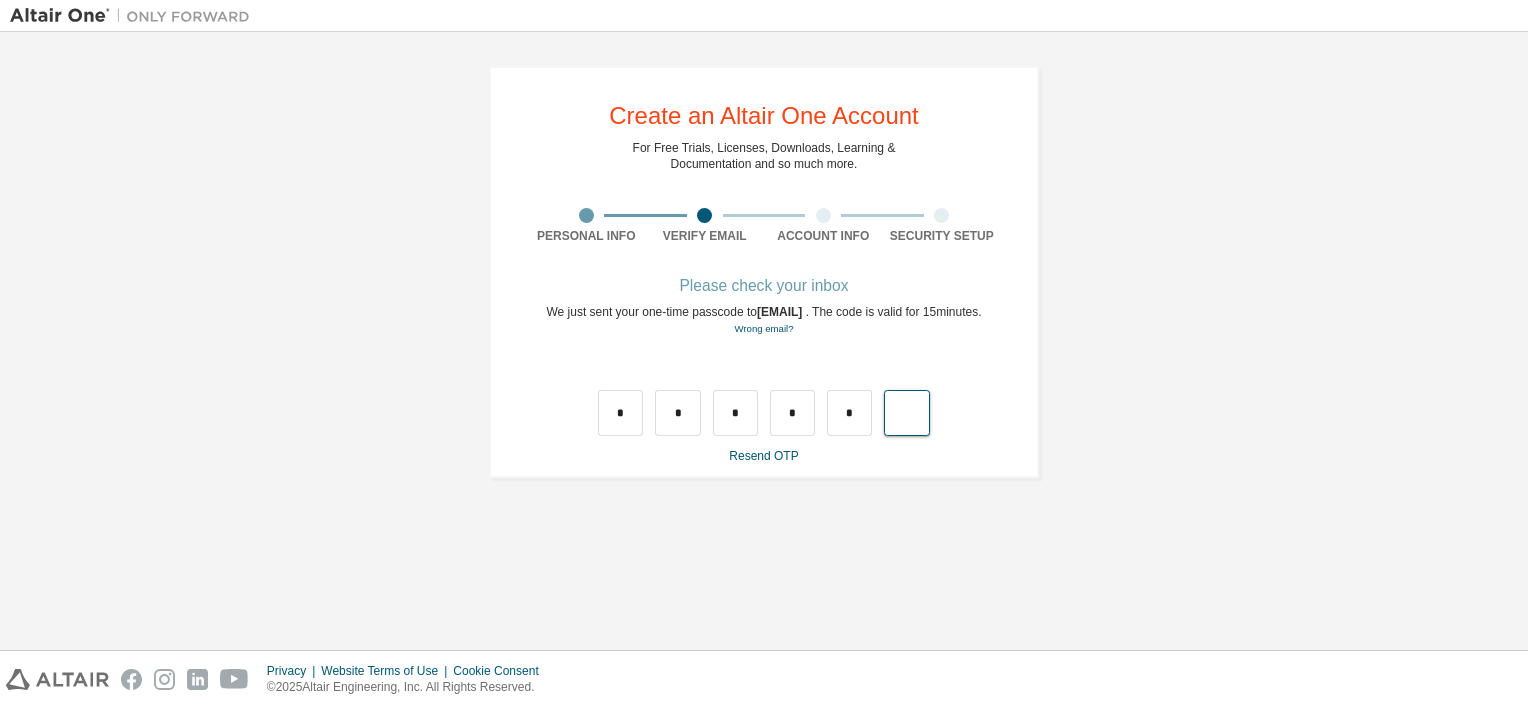 type on "*" 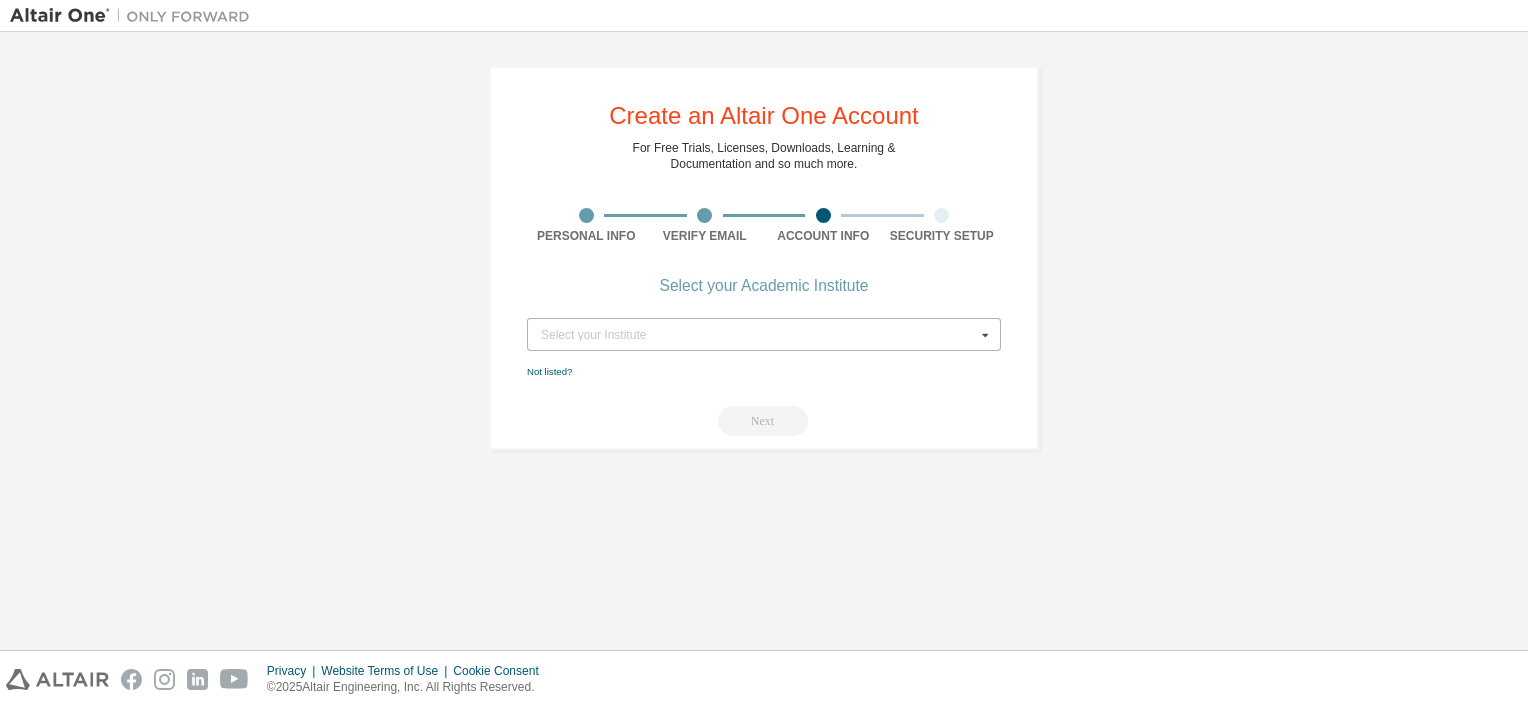 click on "Select your Institute" at bounding box center (758, 335) 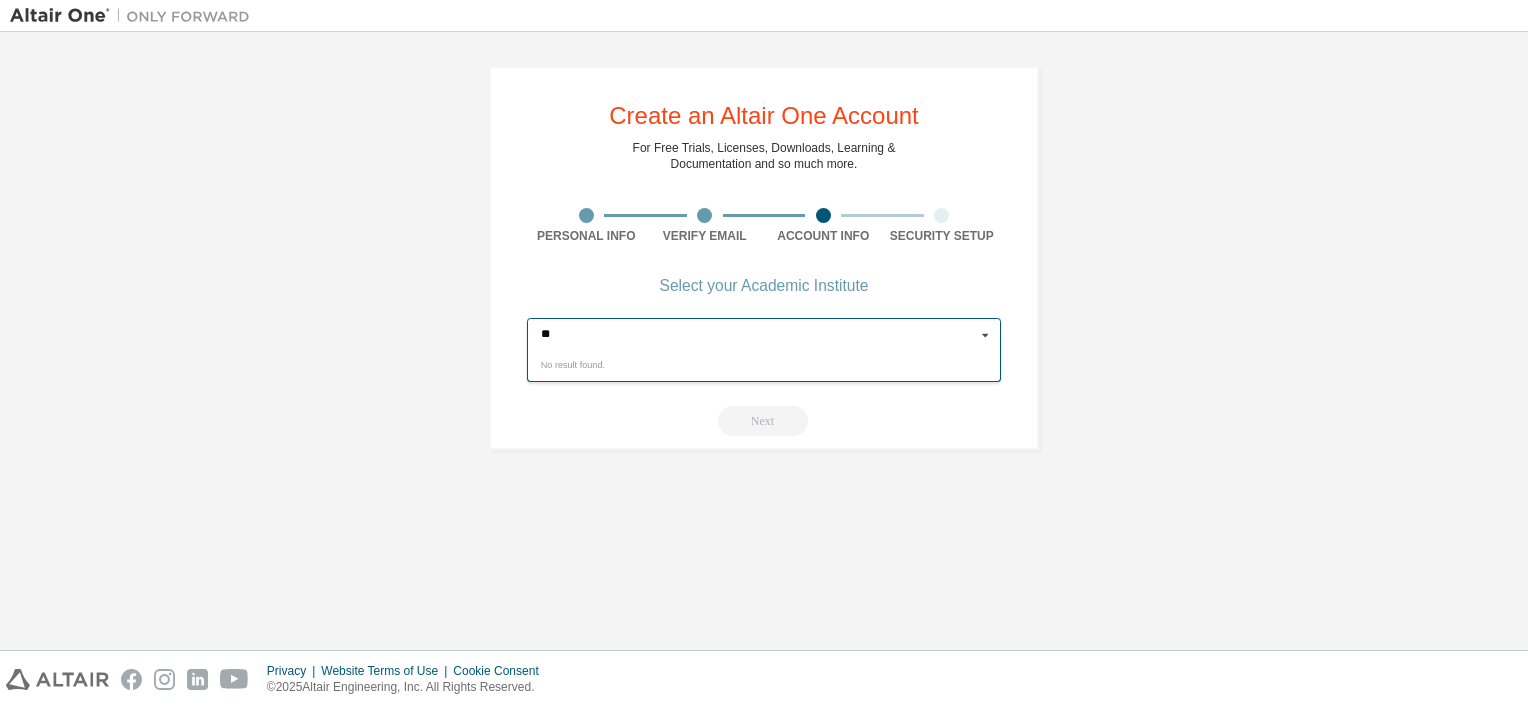 type on "*" 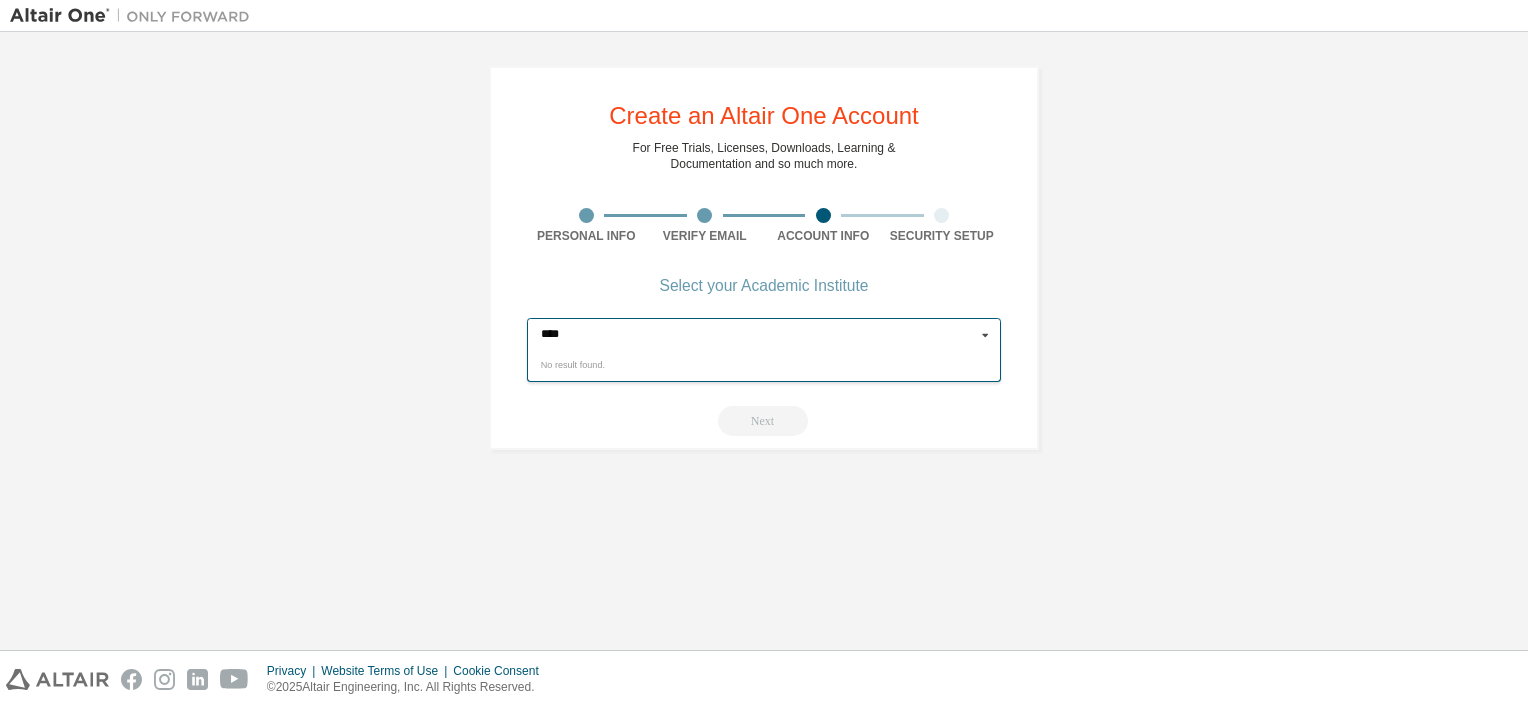 type on "***" 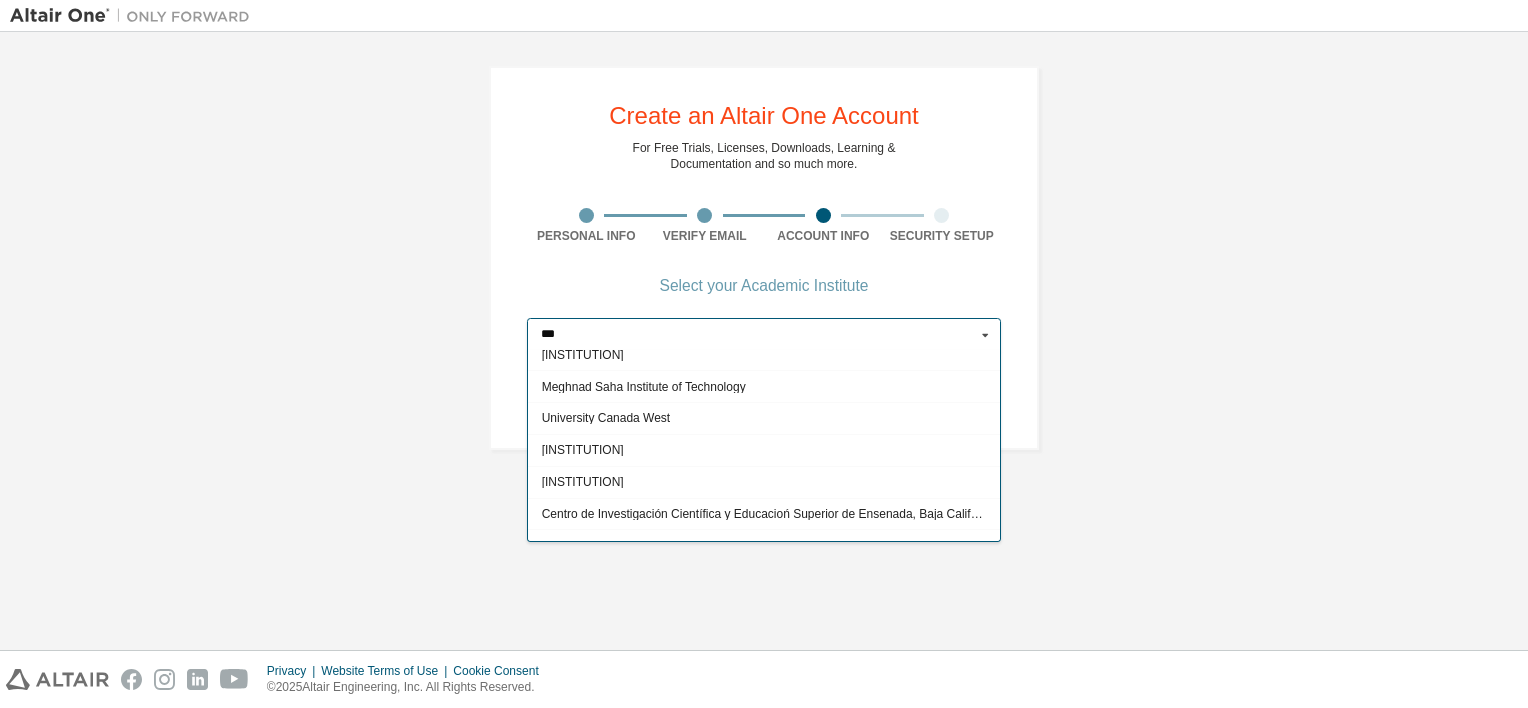 scroll, scrollTop: 378, scrollLeft: 0, axis: vertical 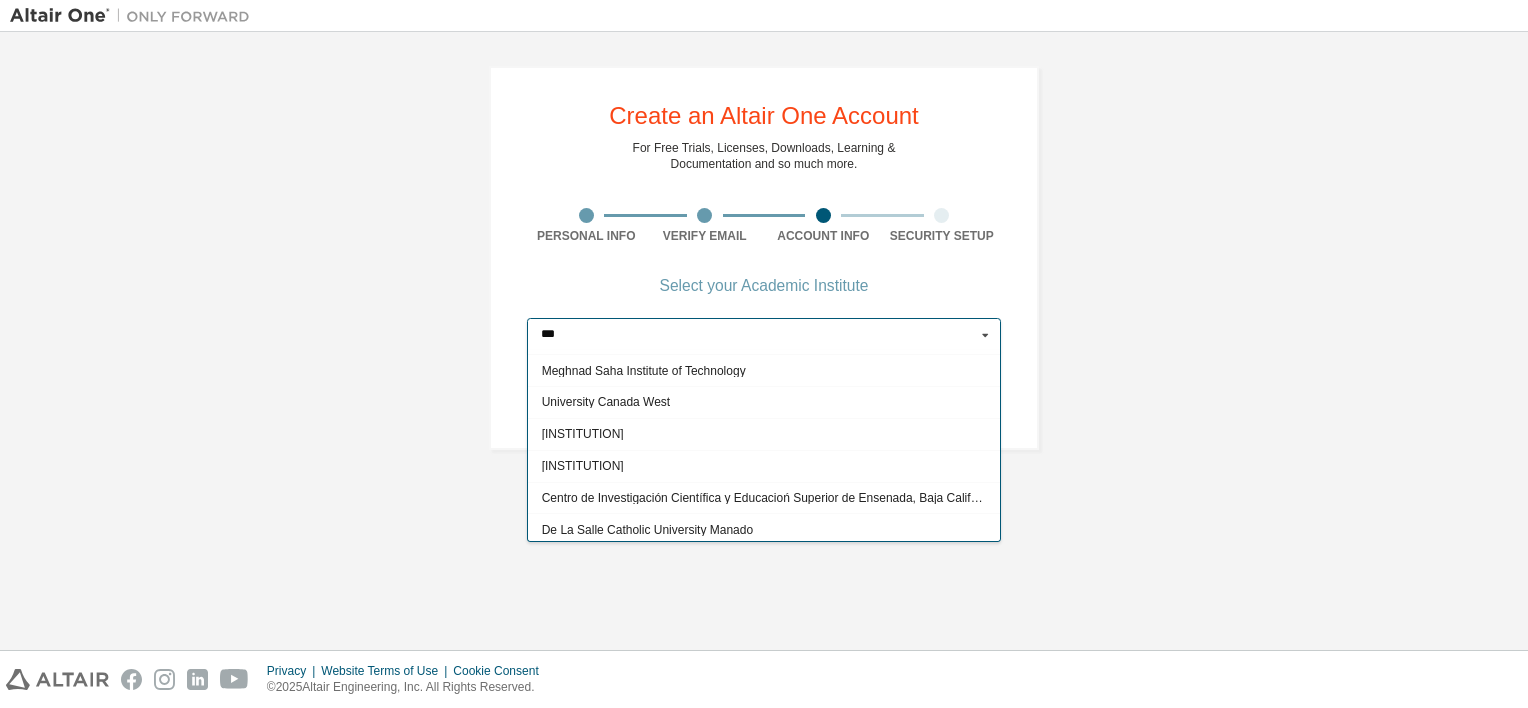 drag, startPoint x: 591, startPoint y: 334, endPoint x: 489, endPoint y: 331, distance: 102.044106 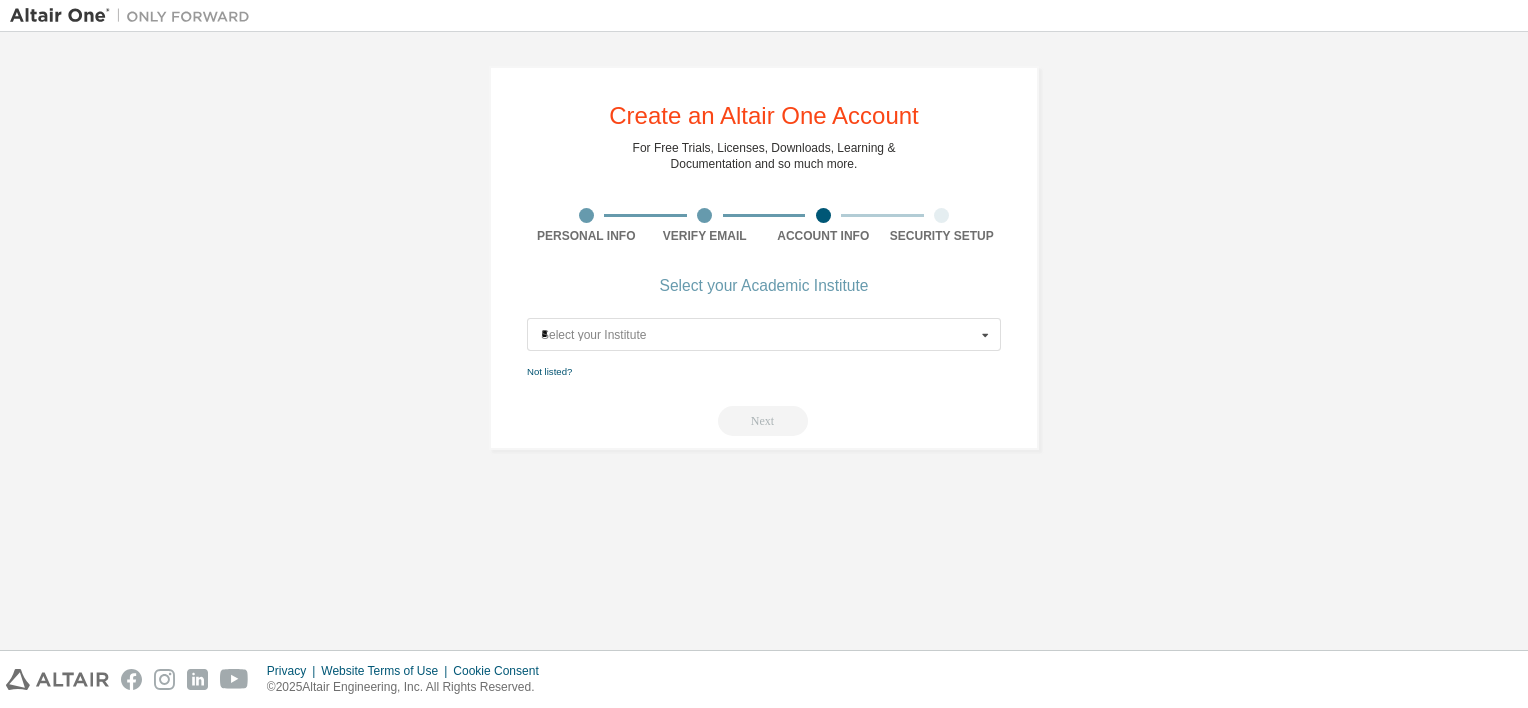 scroll, scrollTop: 0, scrollLeft: 0, axis: both 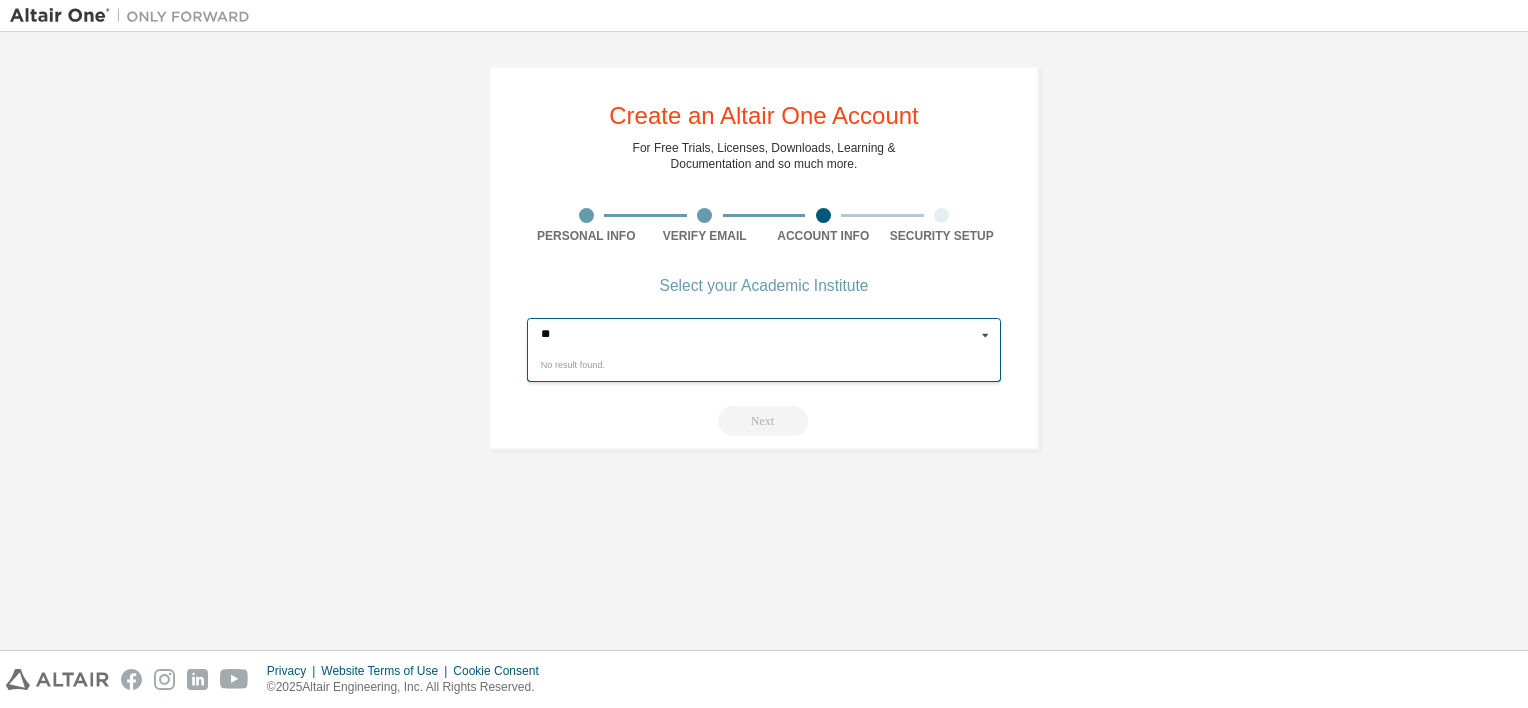type on "*" 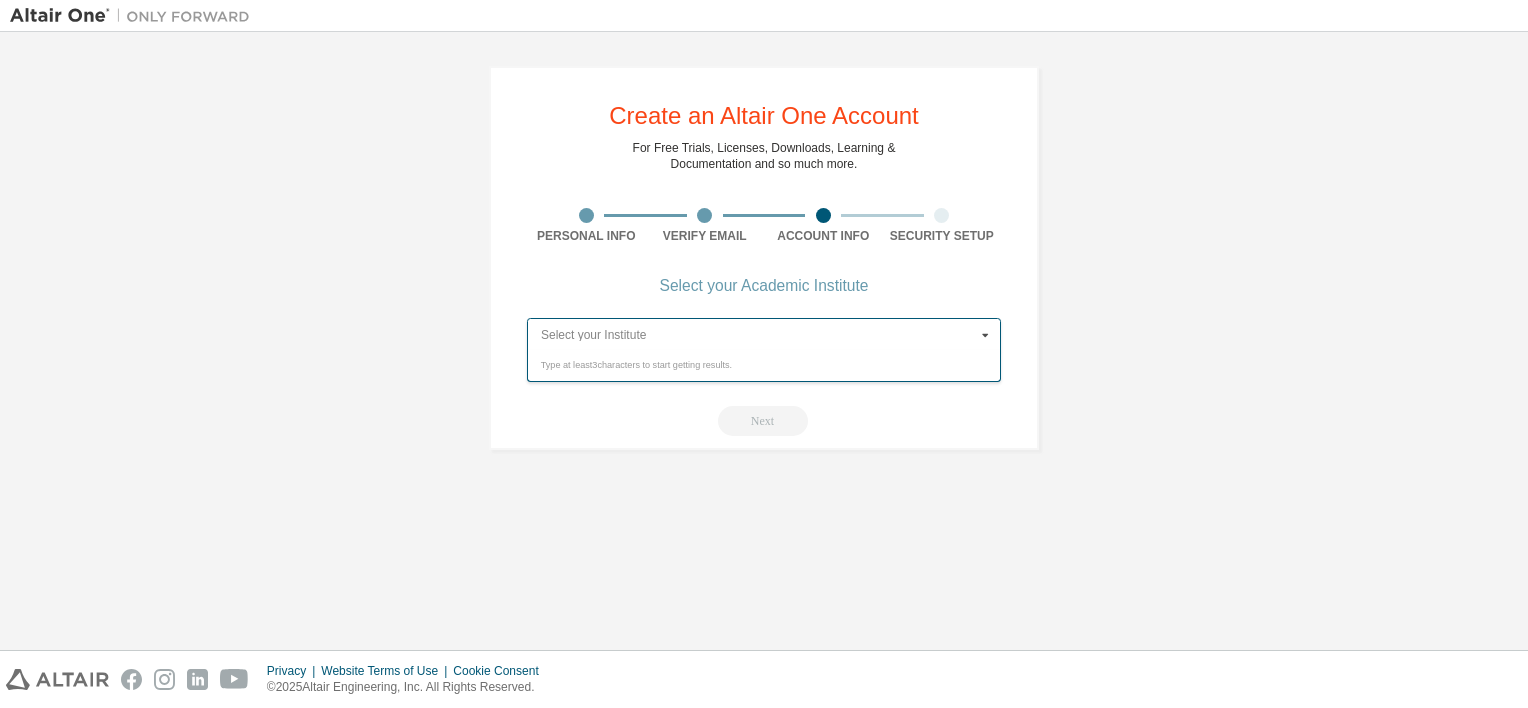 click at bounding box center (765, 334) 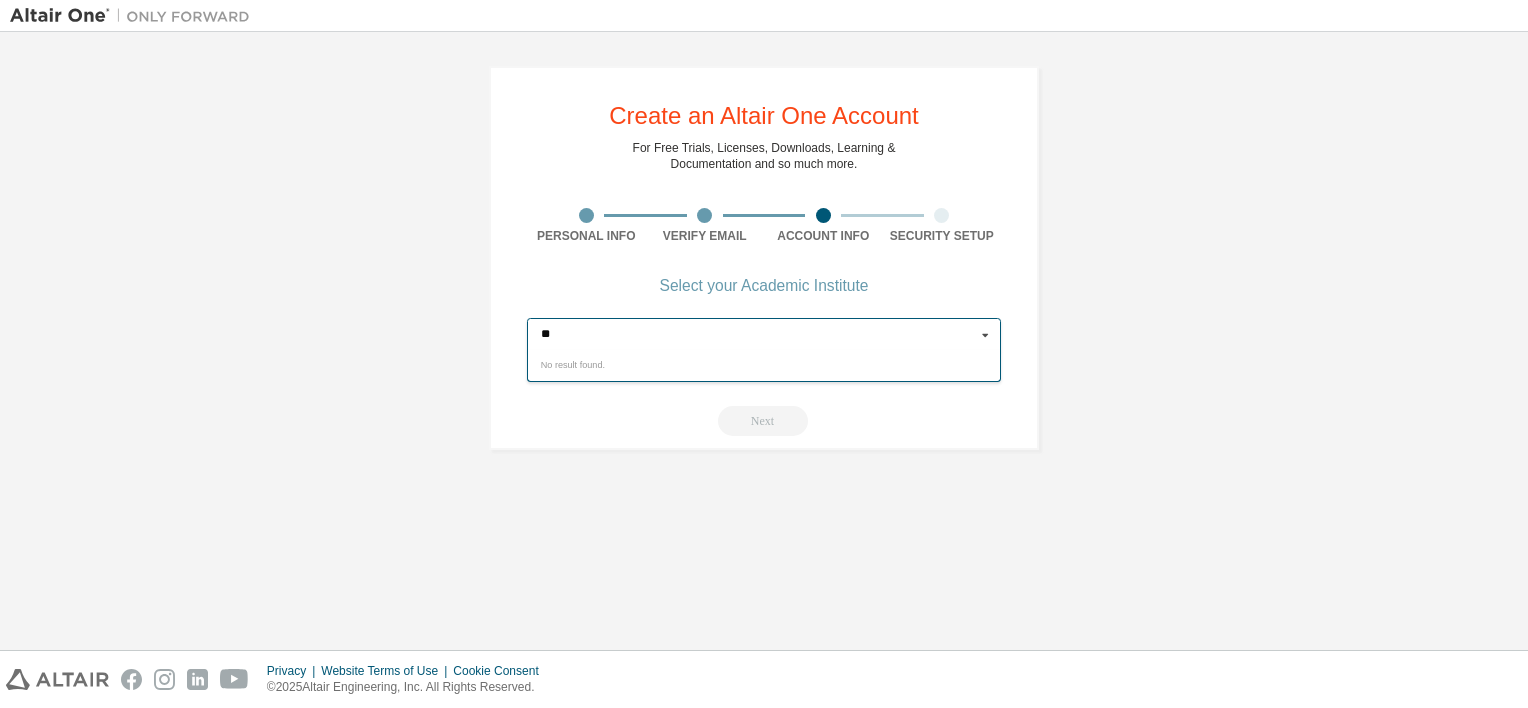 type on "*" 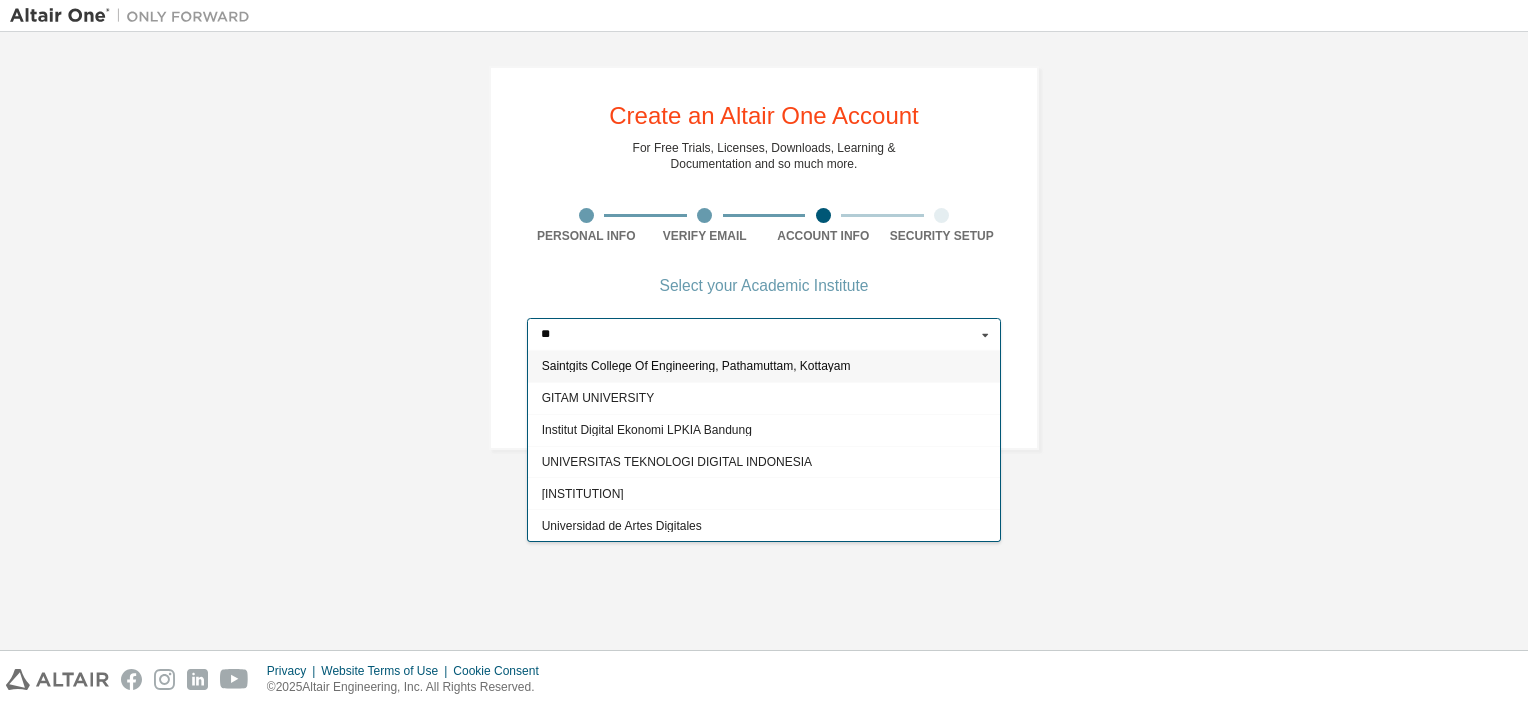 type on "*" 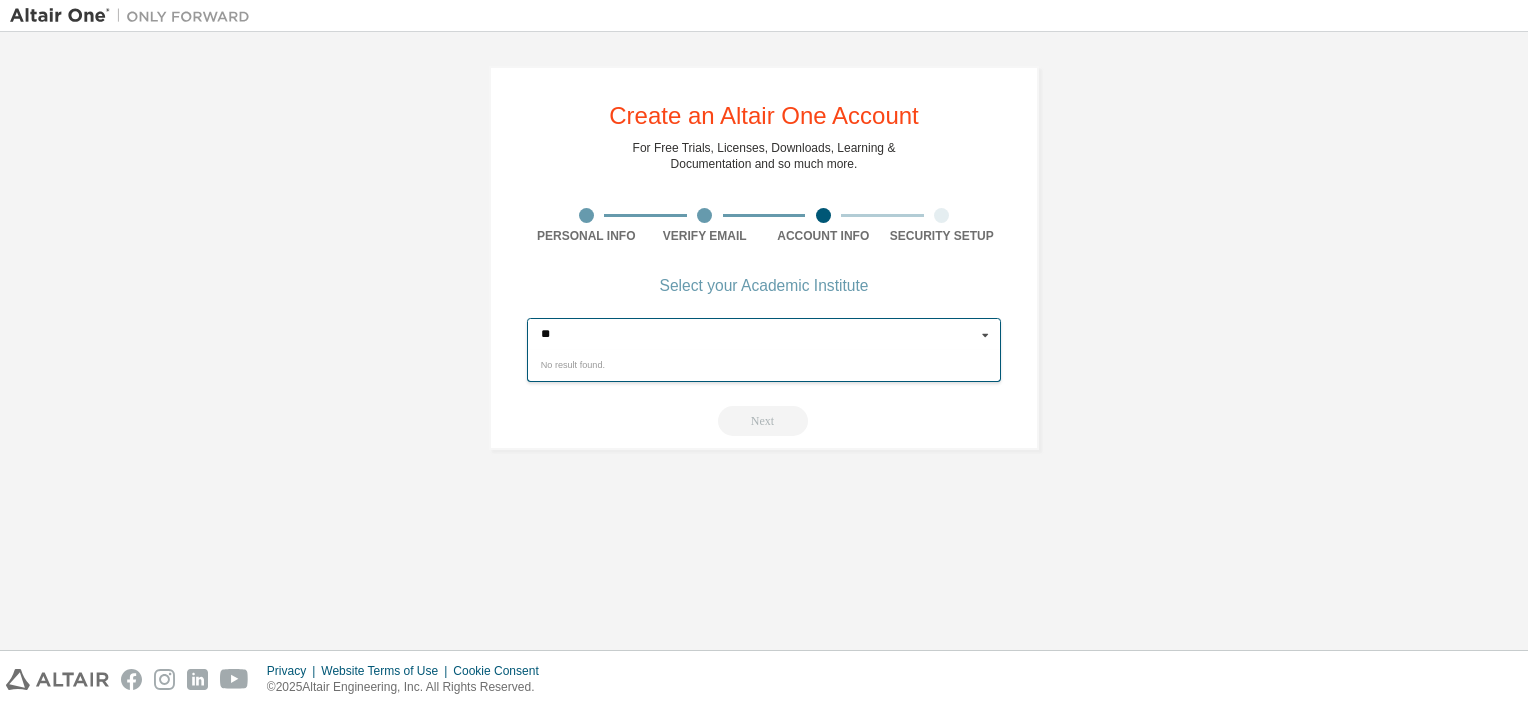 type on "*" 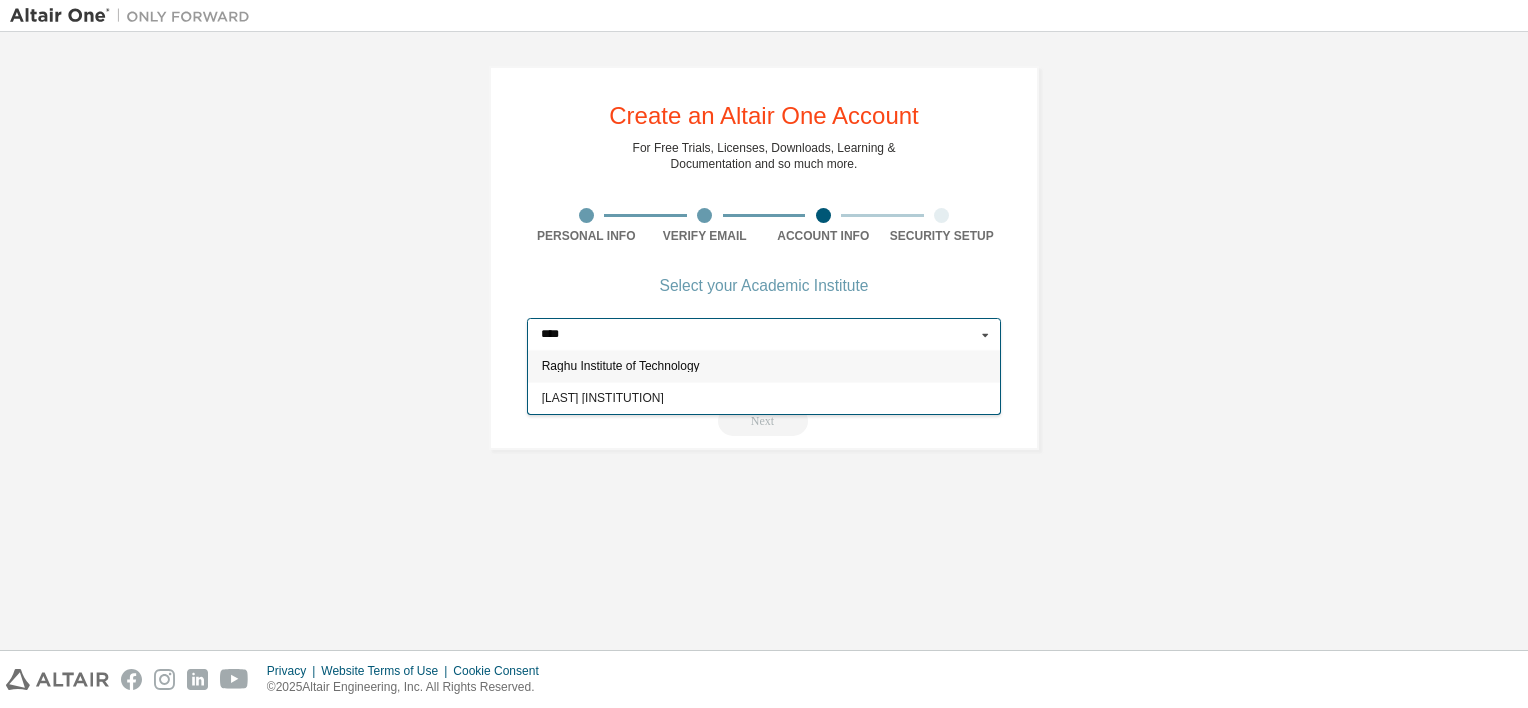 type on "*****" 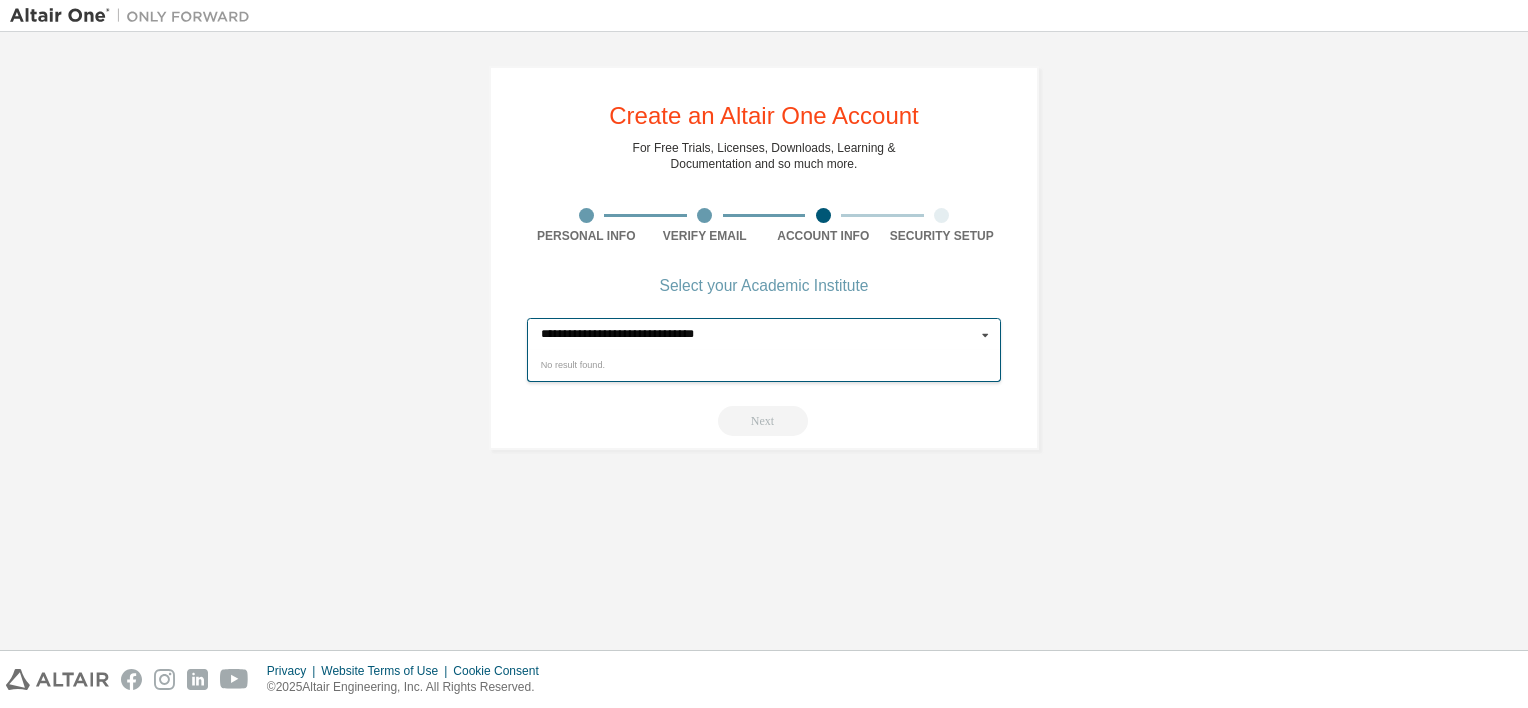 type on "**********" 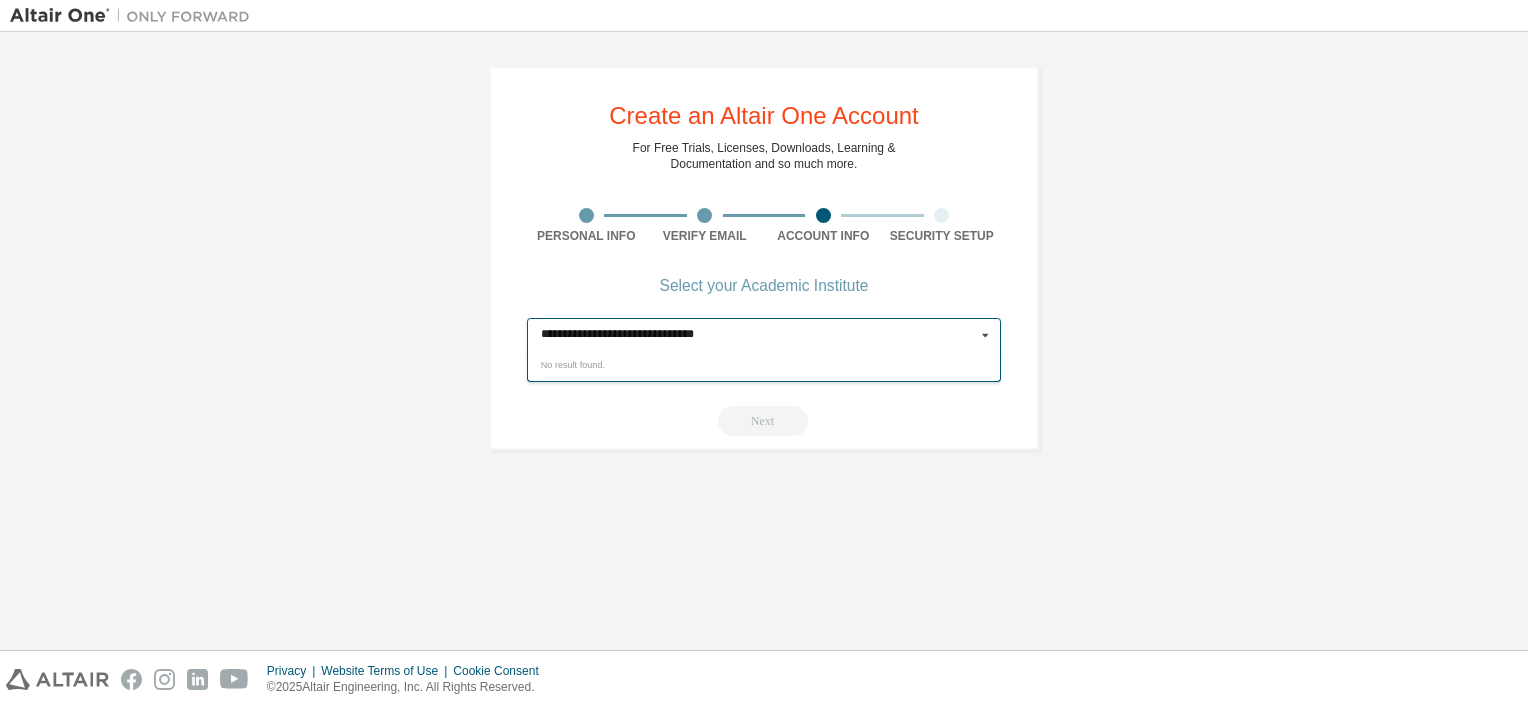 type 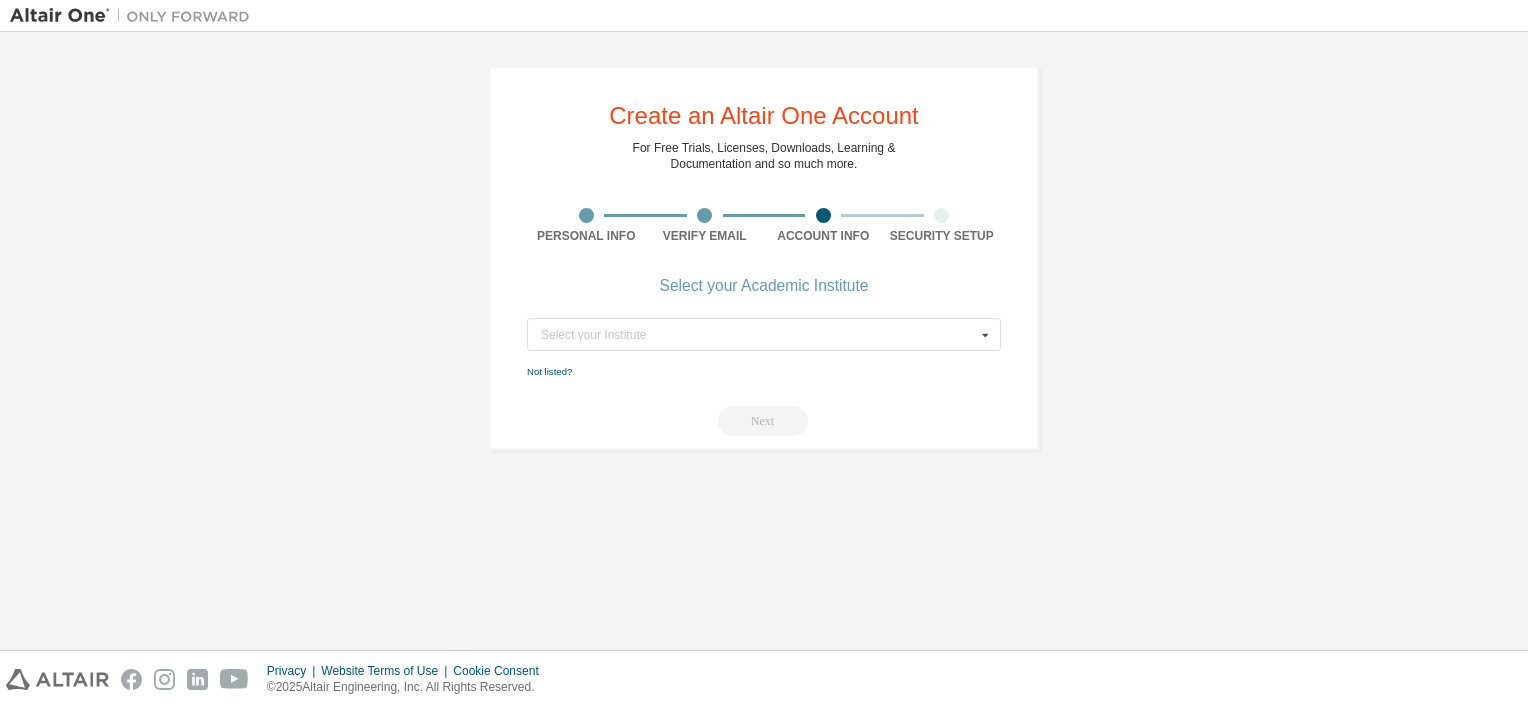 click on "Select your Institute Johns Hopkins University Stevens Institute of Technology Queens University Belfast Avans Hogeschool B.V. Guru Nanak Institutions Technical Campus, Hyderabad MKSSS's Cummins College of Engg., Pune Jansons Institute of Technology PANS Krosno National and Kapodistrian University of Athens / Evripos Campus {ST_74708} Universiti Sains Malaysia Unilins - Centro Universitário de Lins Athens University of Economics & Business Rollins College Institut Sains dan Teknologi Terpadu Surabaya (ISTTS) Ewha Womans University Institut Teknologi dan Sains Mandala SNS College of Technology RNS Institute of Technology, Kyoto Womens University SNS College of Engineering Universitas STEKOM - Universitas Sains Dan Teknologi Komputer Naval University of Engineering Admissions Information Network Harens Lyceum Torrens University University of Information Technology and Communications (UoITC) MKSSS's Cummins College Of Engineering For Women Nagpur Institut Teknologi Sains dan Kesehatan dr. Soepraoen Malang Next" at bounding box center [764, 377] 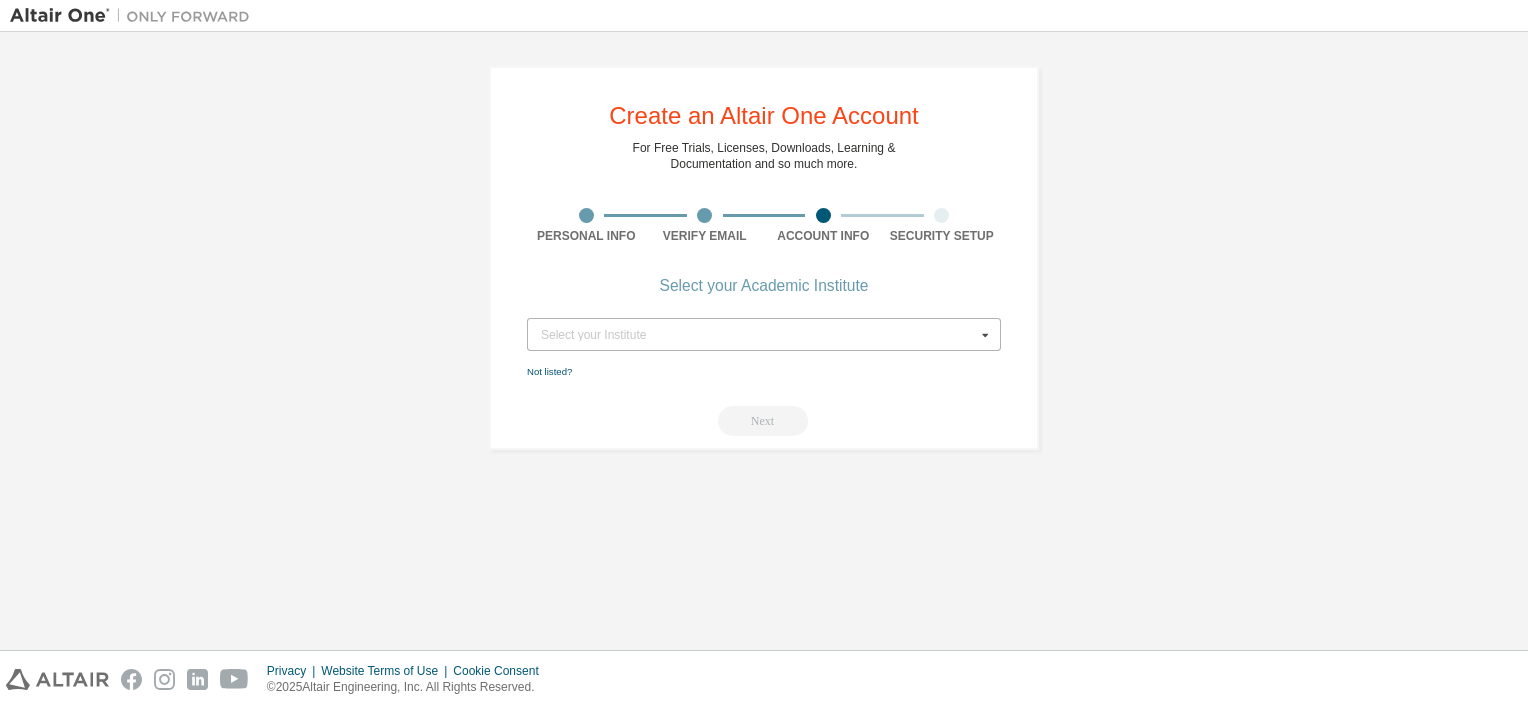 click on "Select your Institute" at bounding box center [758, 335] 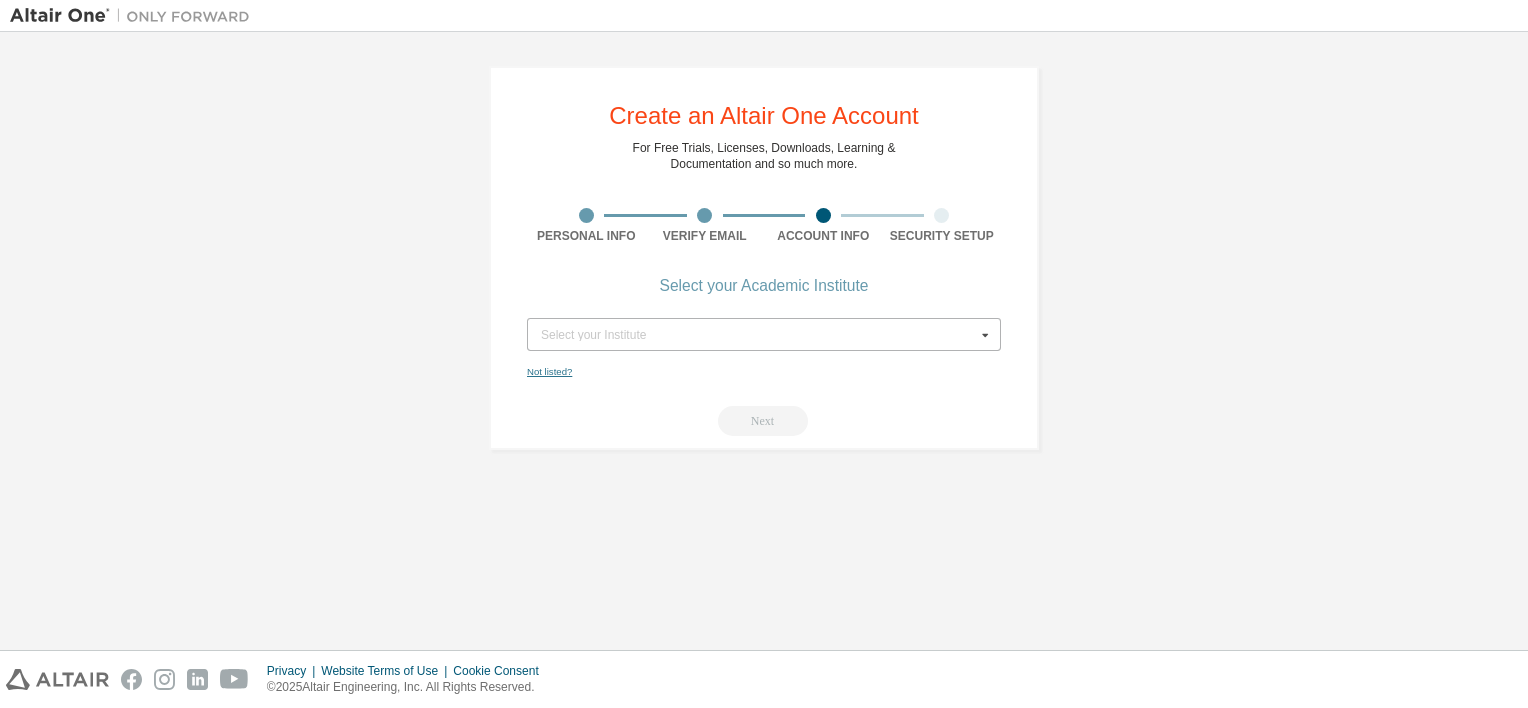 click on "Not listed?" at bounding box center (549, 371) 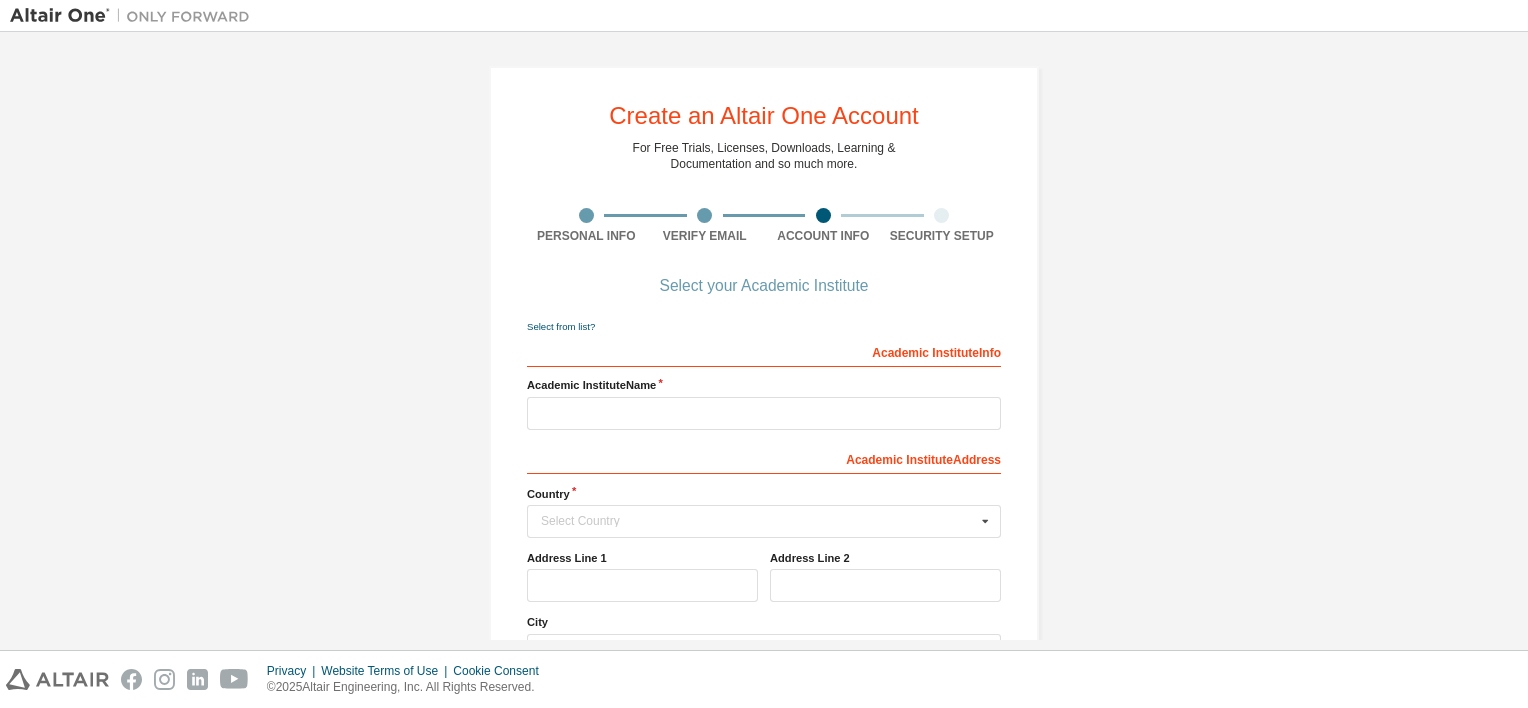 click on "Academic Institute  Info" at bounding box center (764, 351) 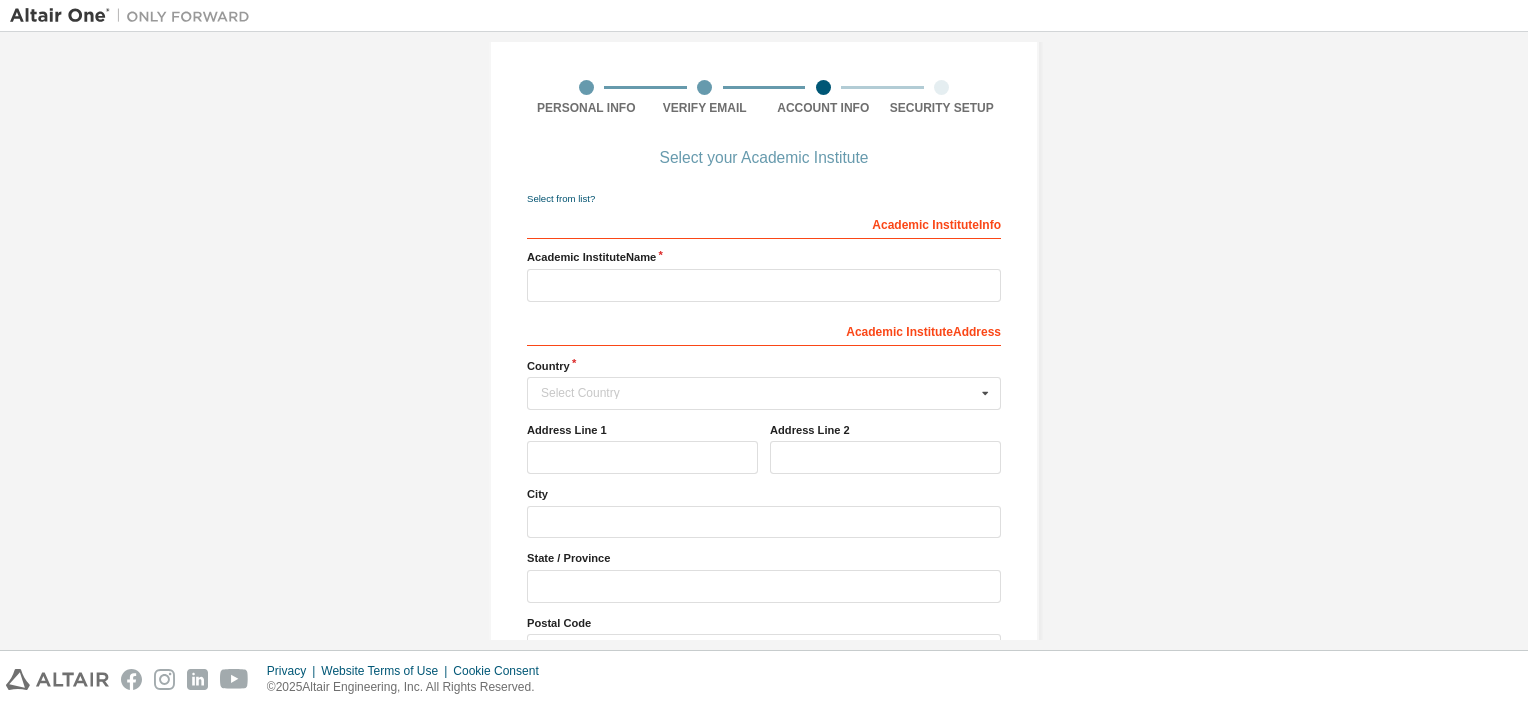 scroll, scrollTop: 132, scrollLeft: 0, axis: vertical 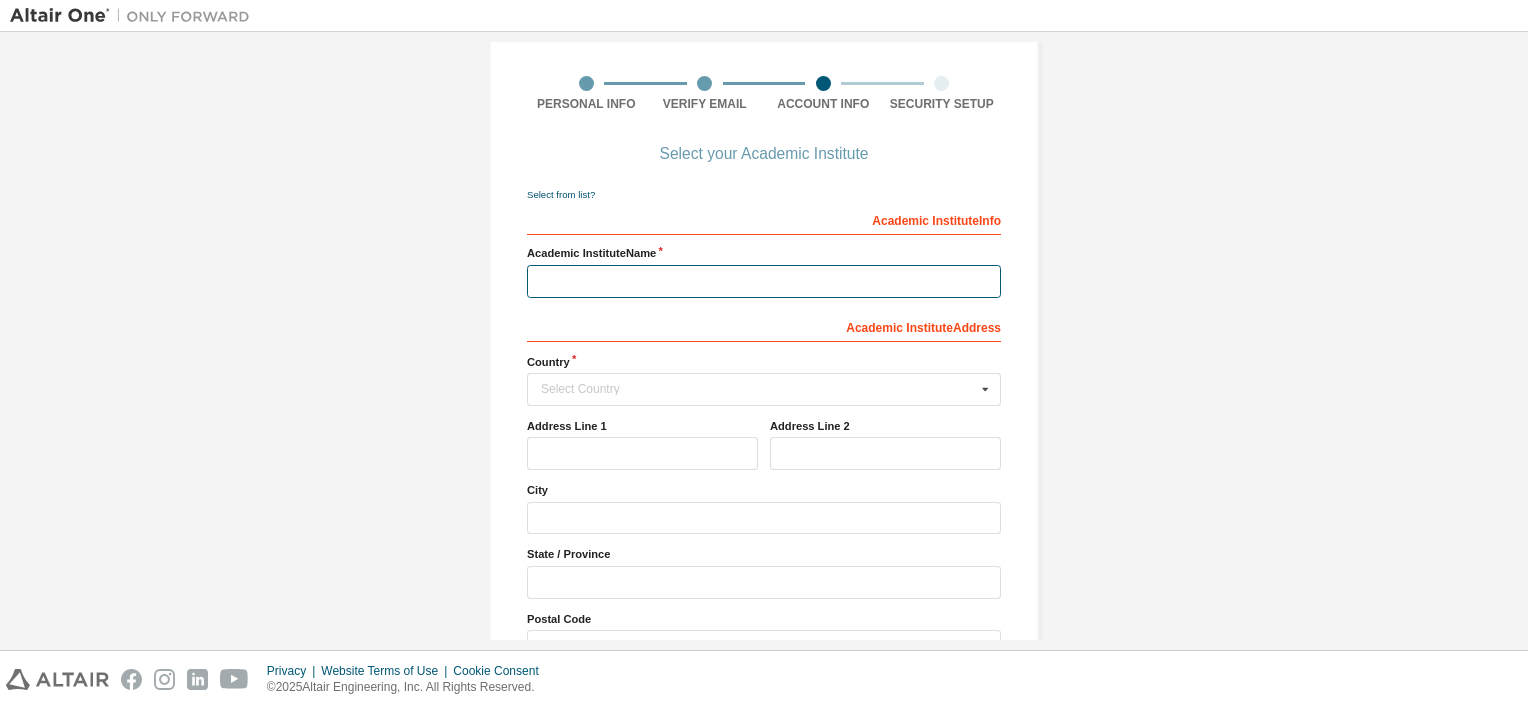 click at bounding box center (764, 281) 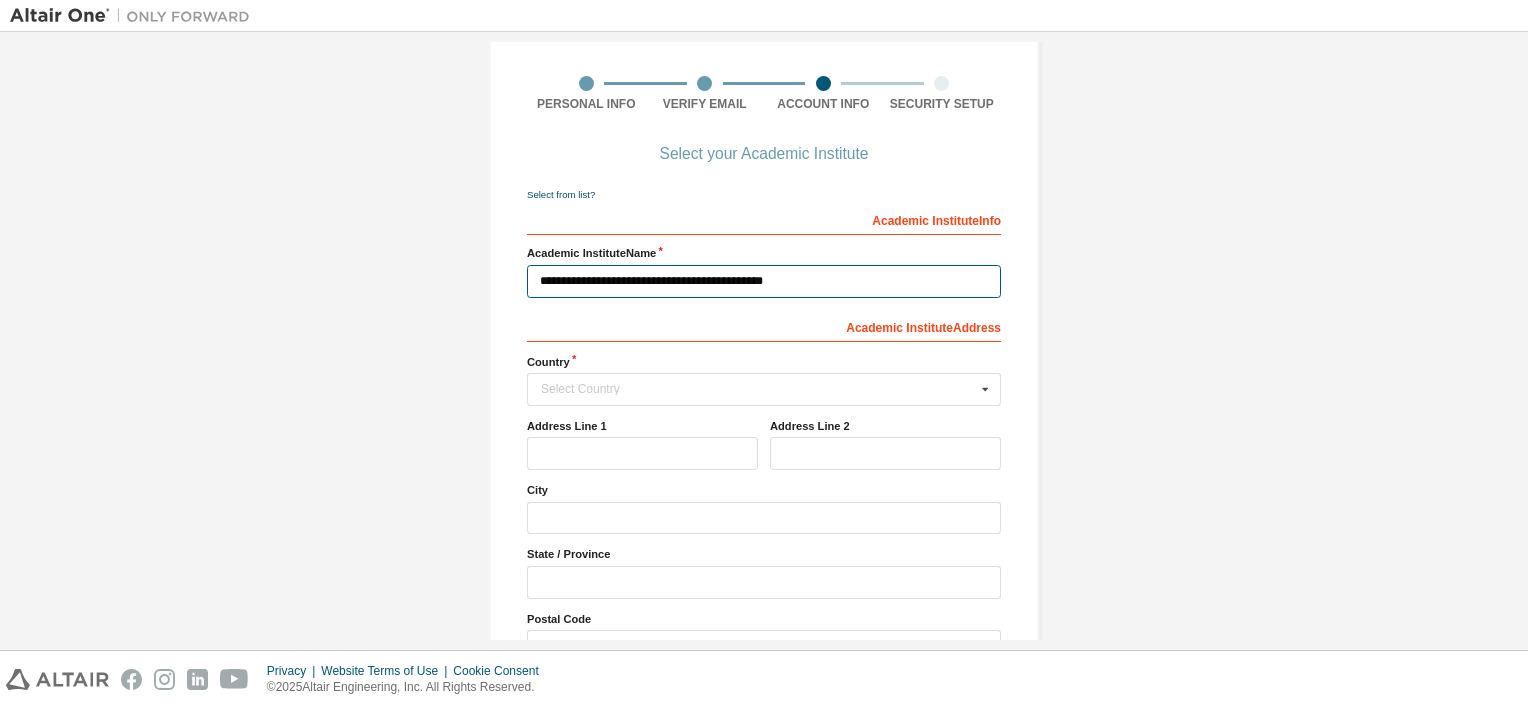 drag, startPoint x: 860, startPoint y: 280, endPoint x: 549, endPoint y: 283, distance: 311.01447 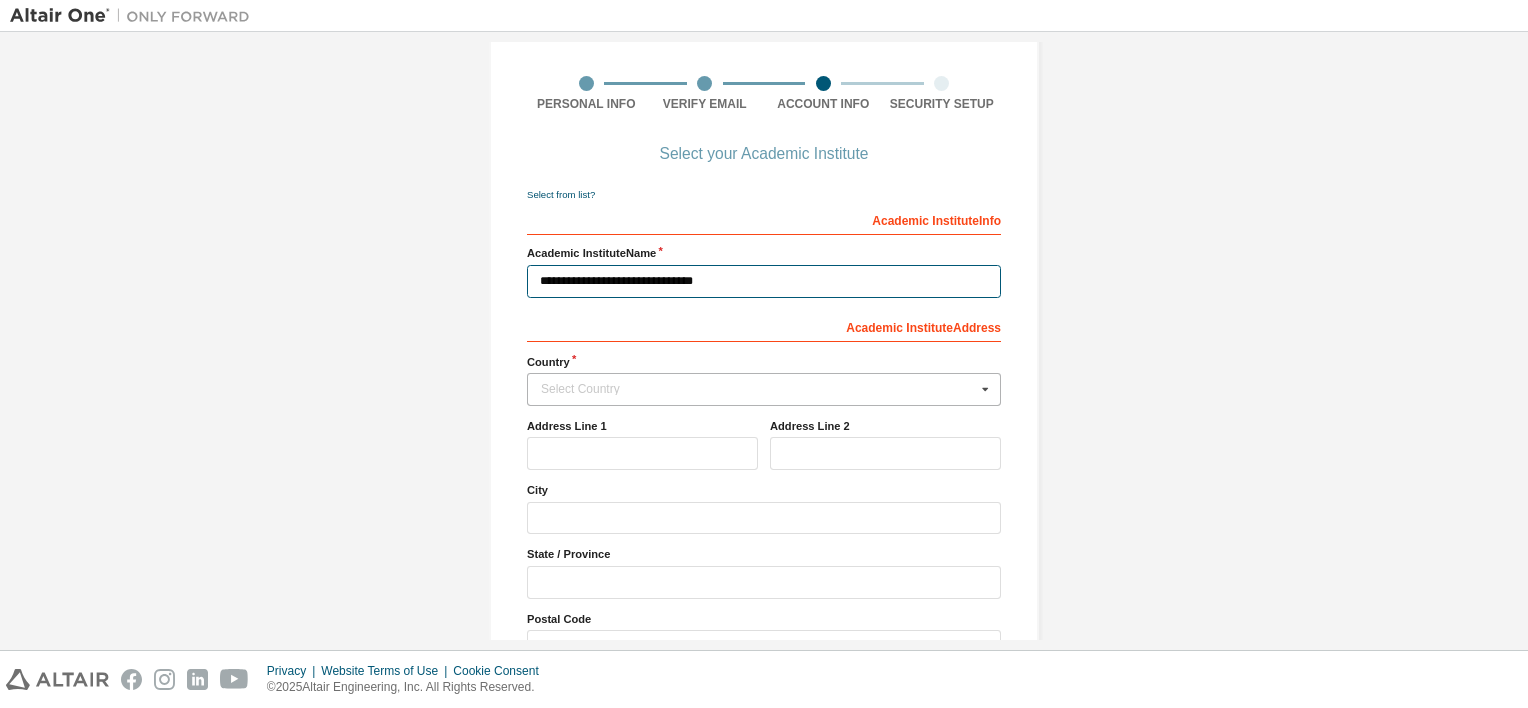 type on "**********" 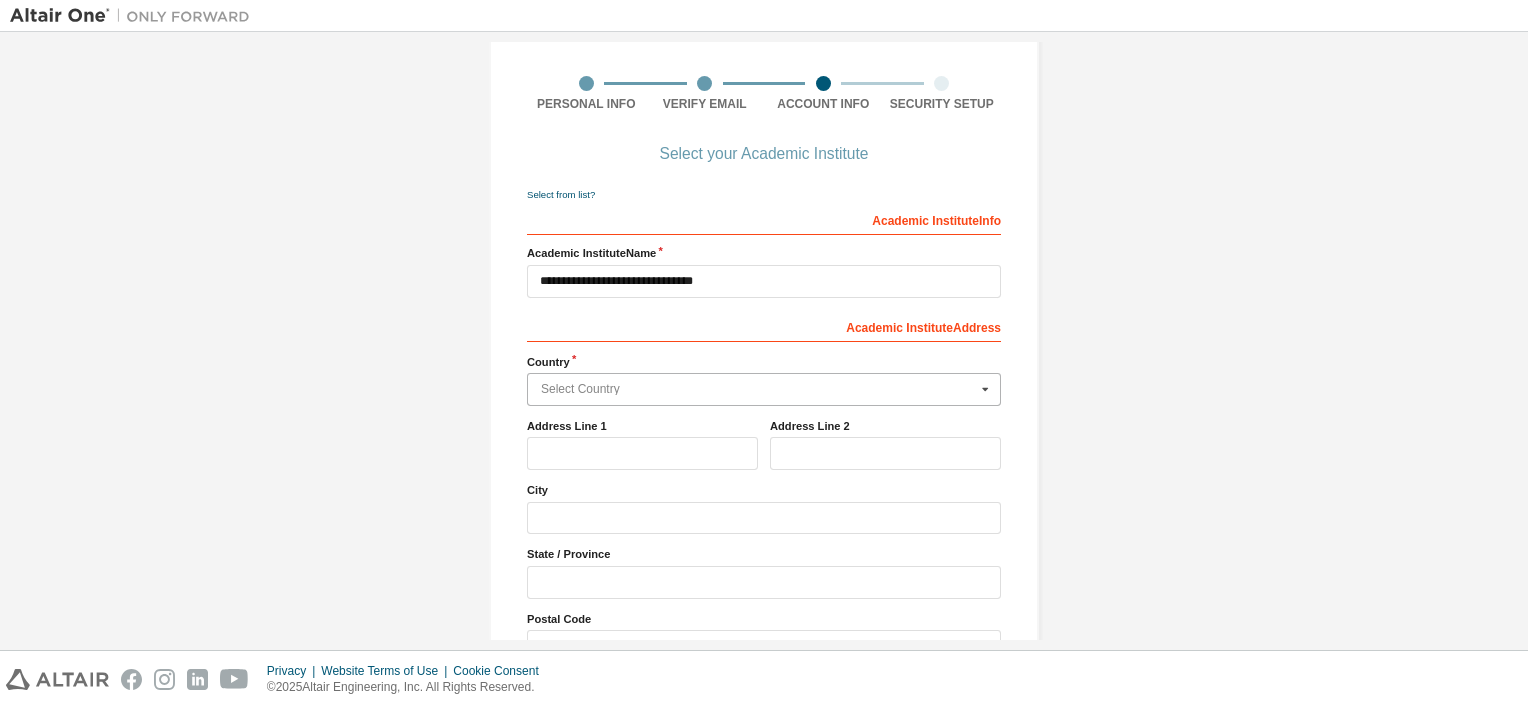 click at bounding box center [765, 389] 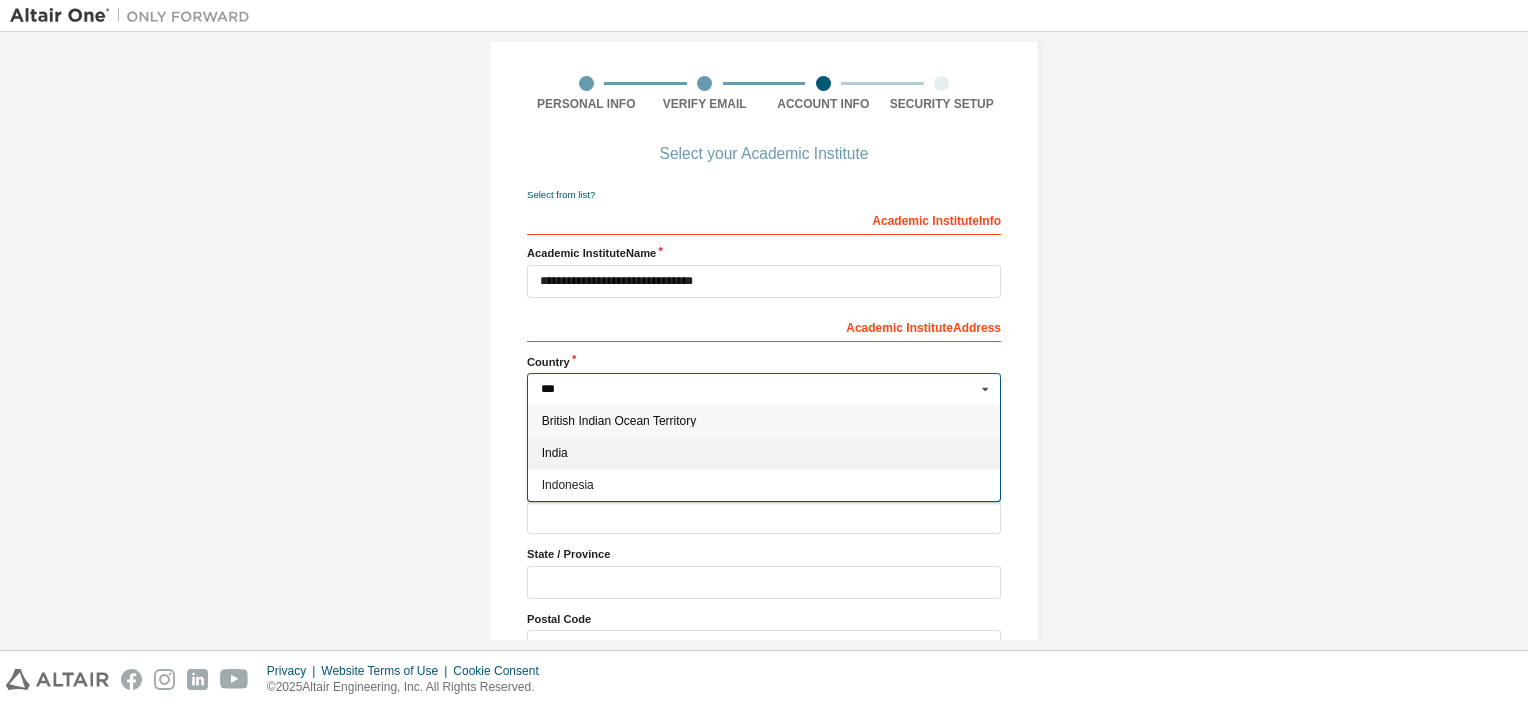type on "***" 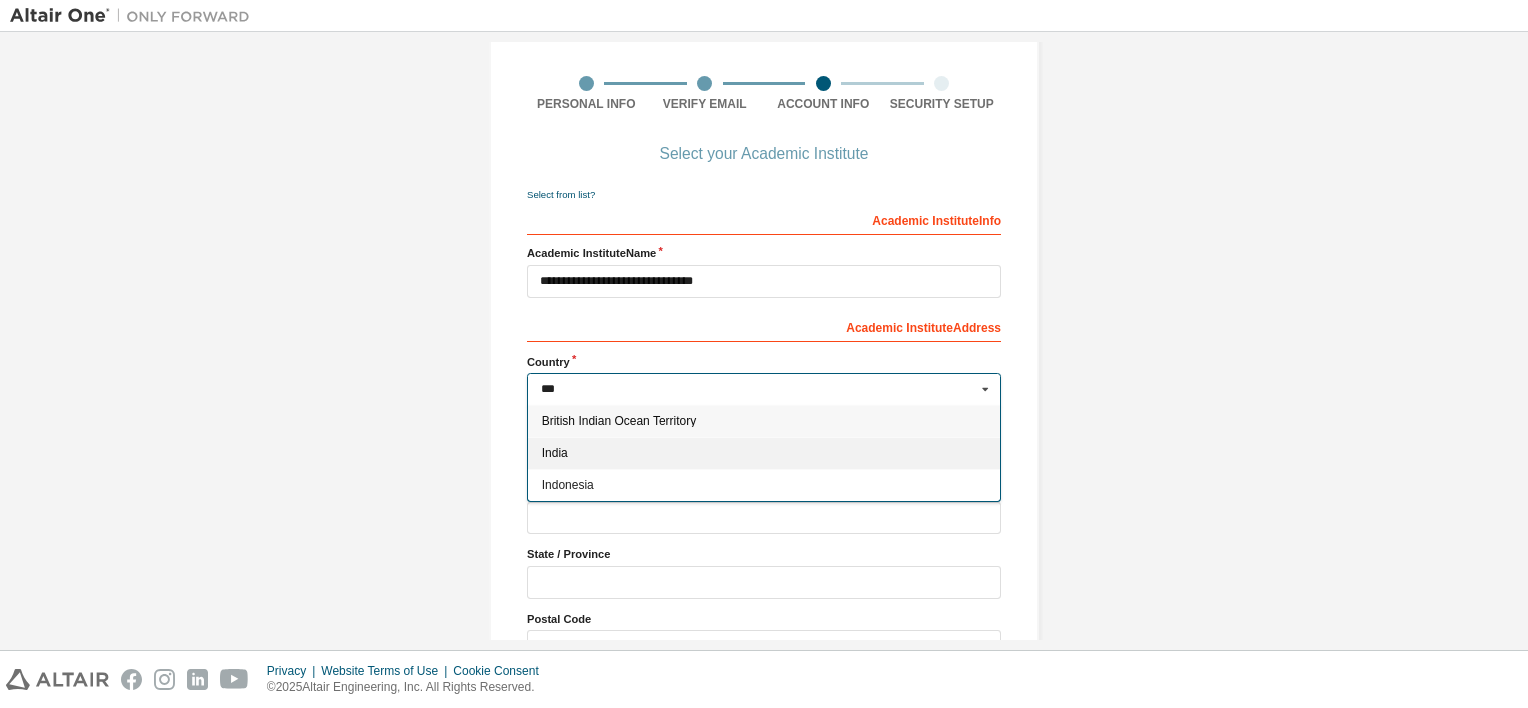 click on "India" at bounding box center [764, 453] 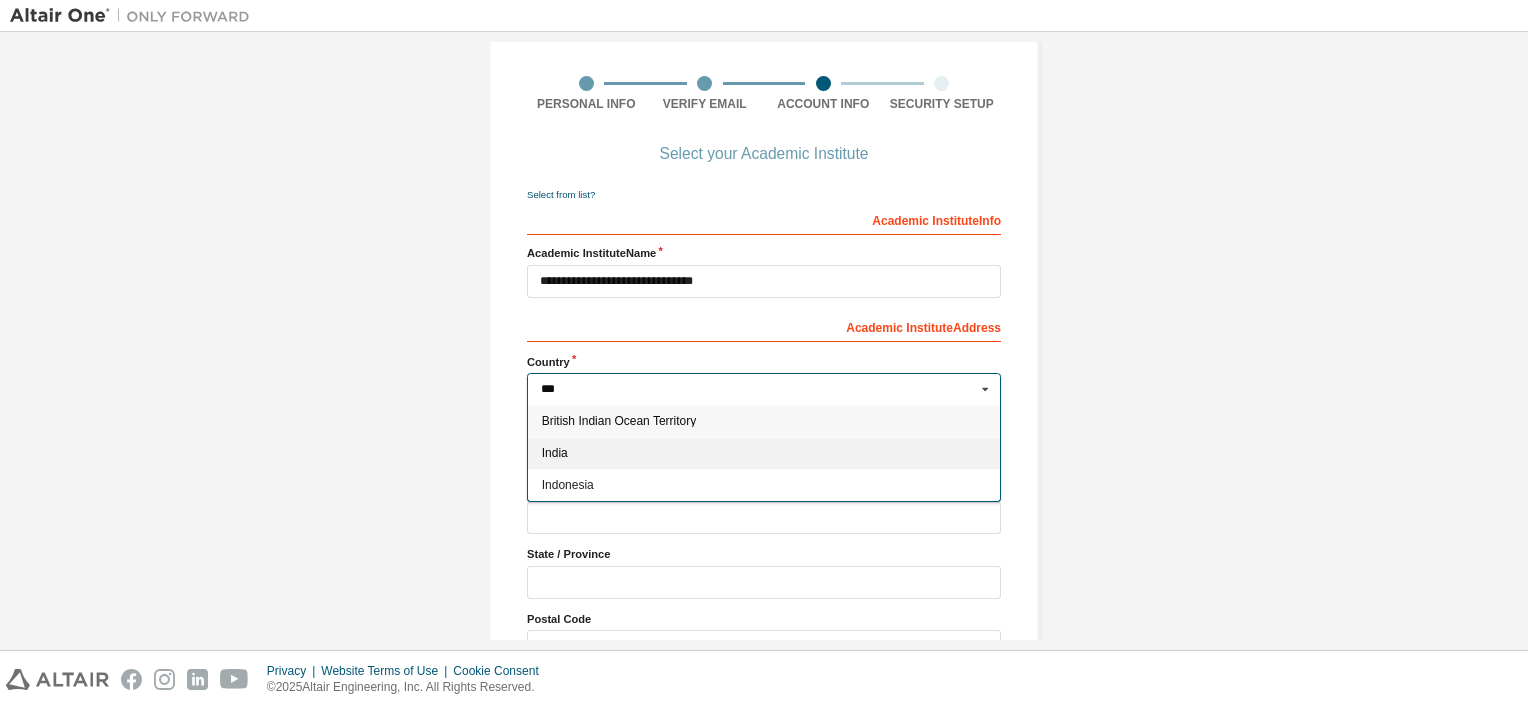 type on "***" 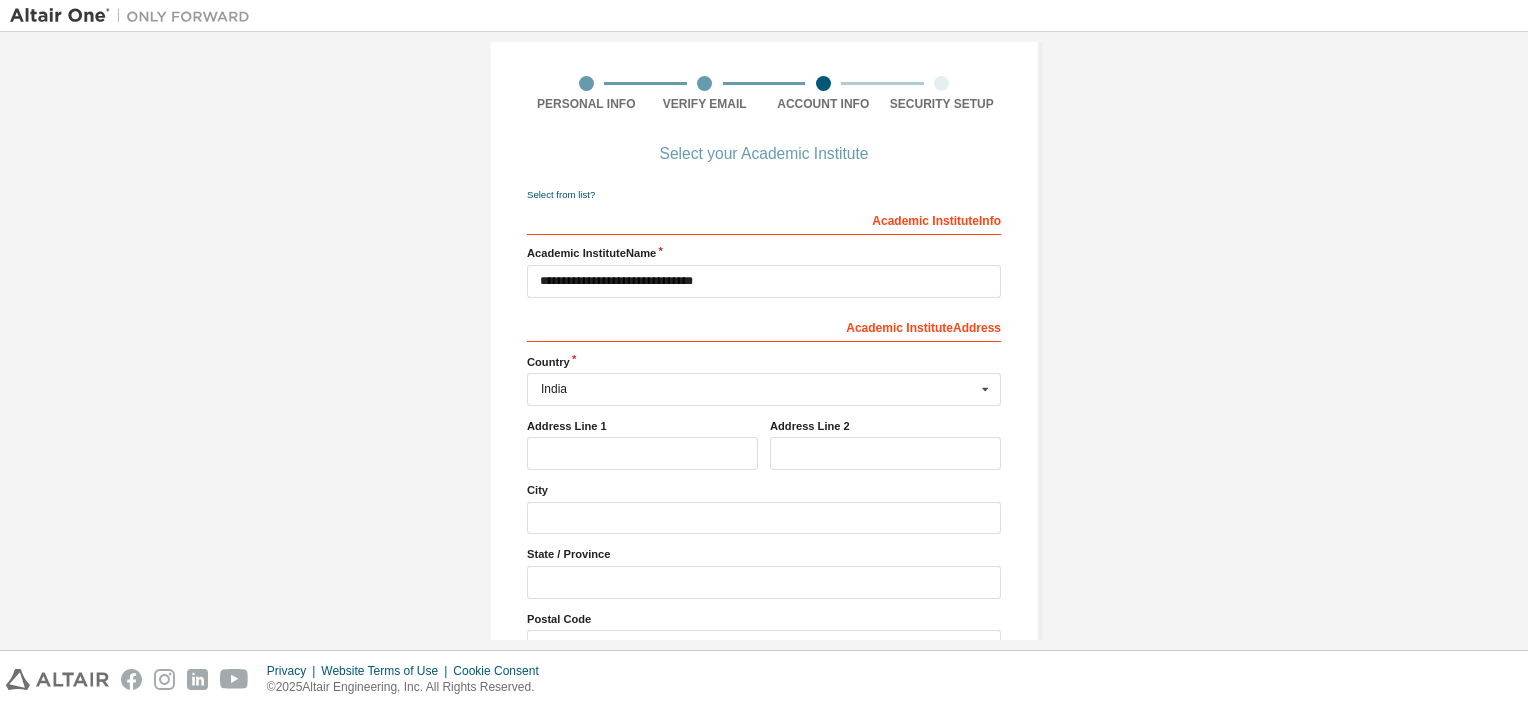 scroll, scrollTop: 244, scrollLeft: 0, axis: vertical 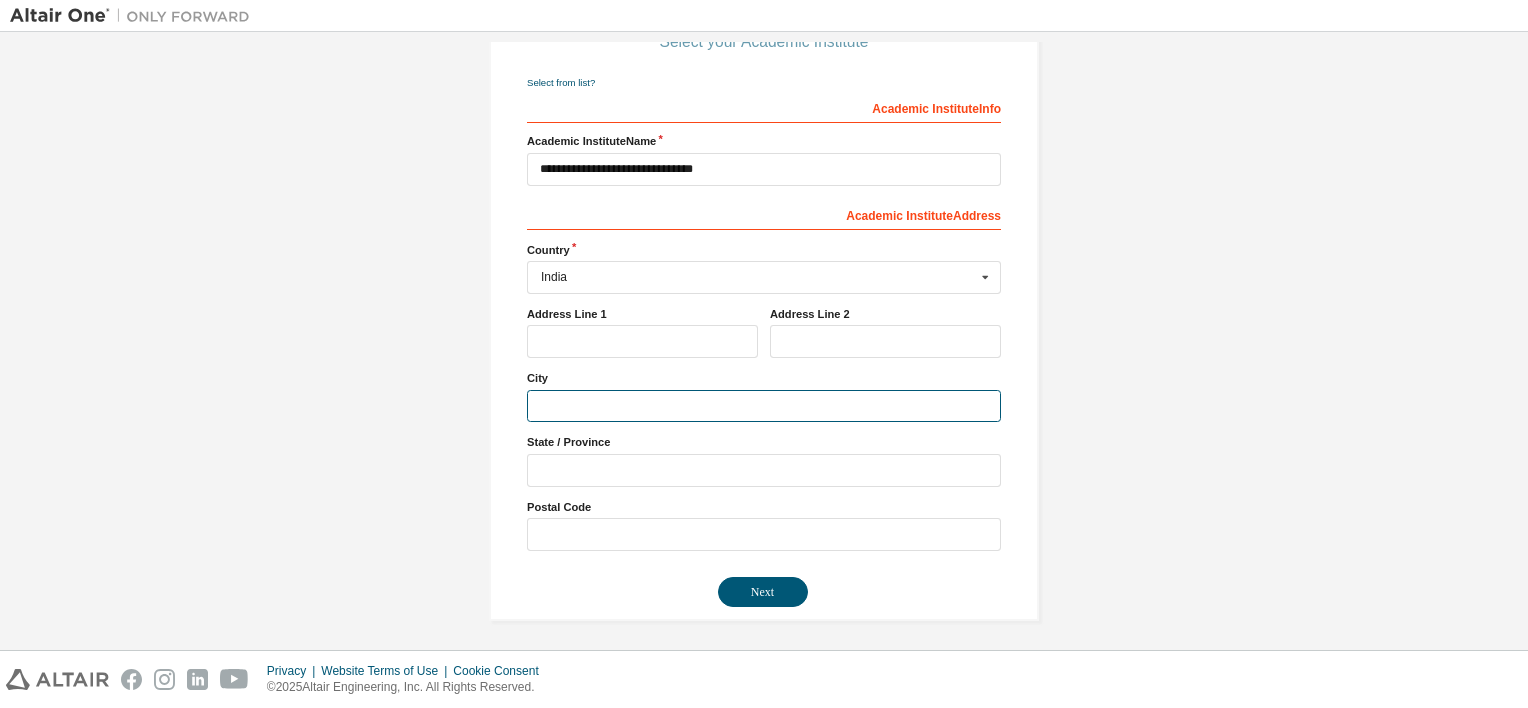 click at bounding box center [764, 406] 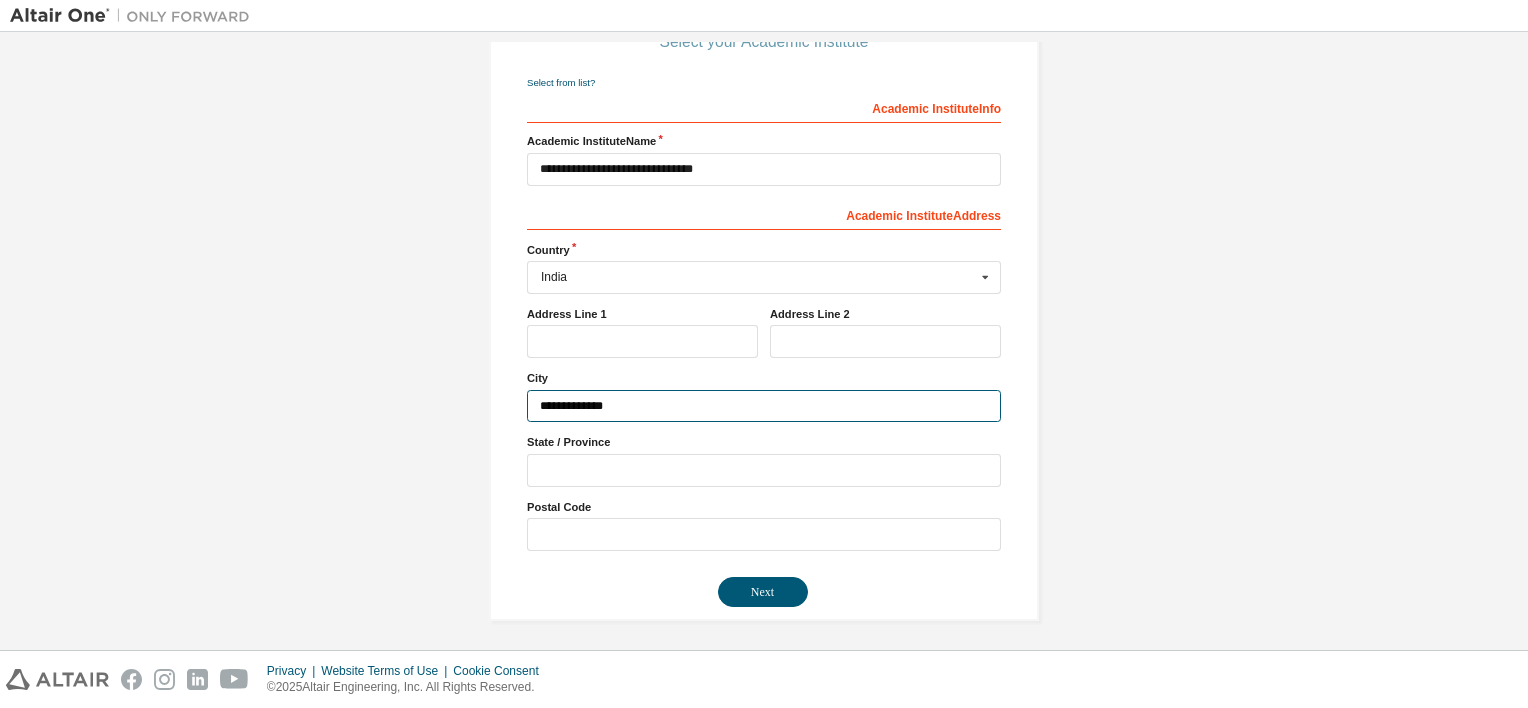 type on "**********" 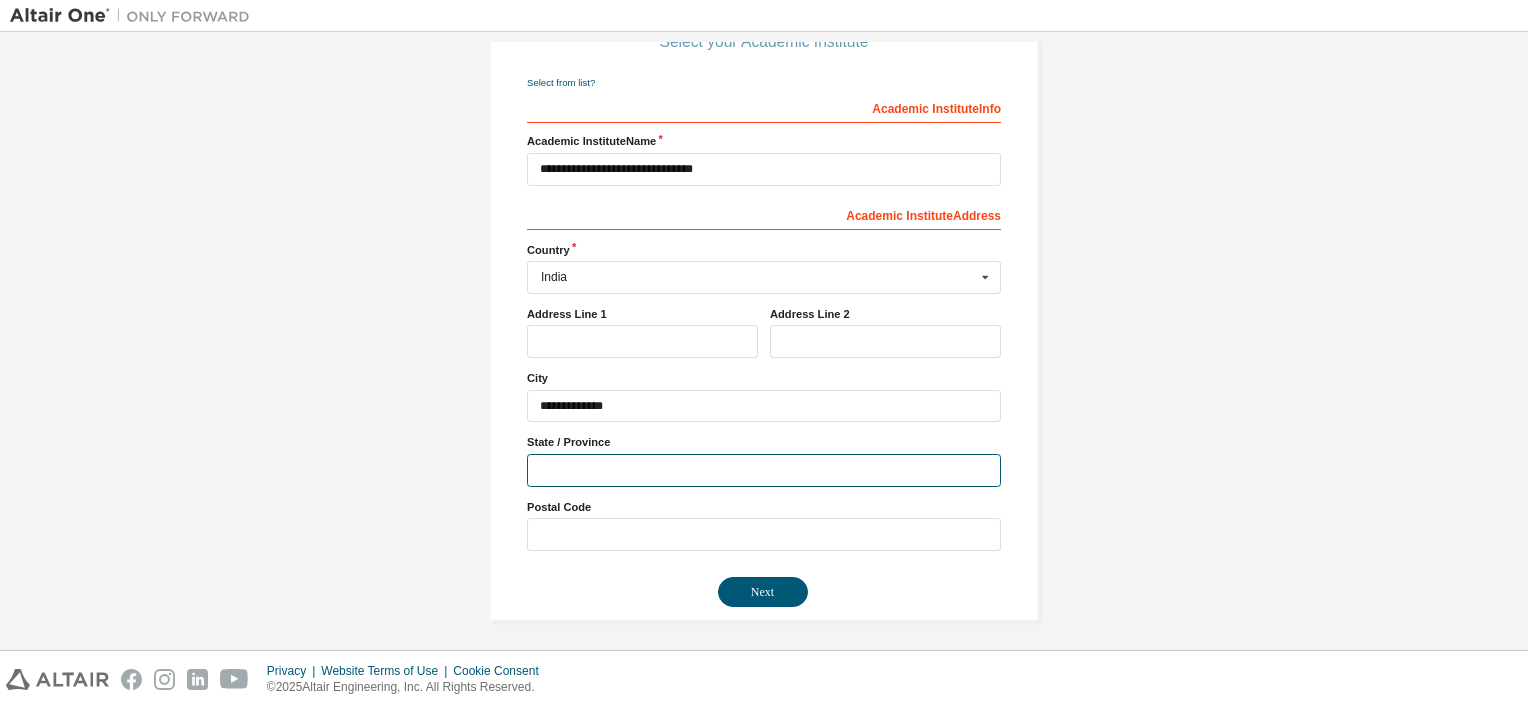 click at bounding box center (764, 470) 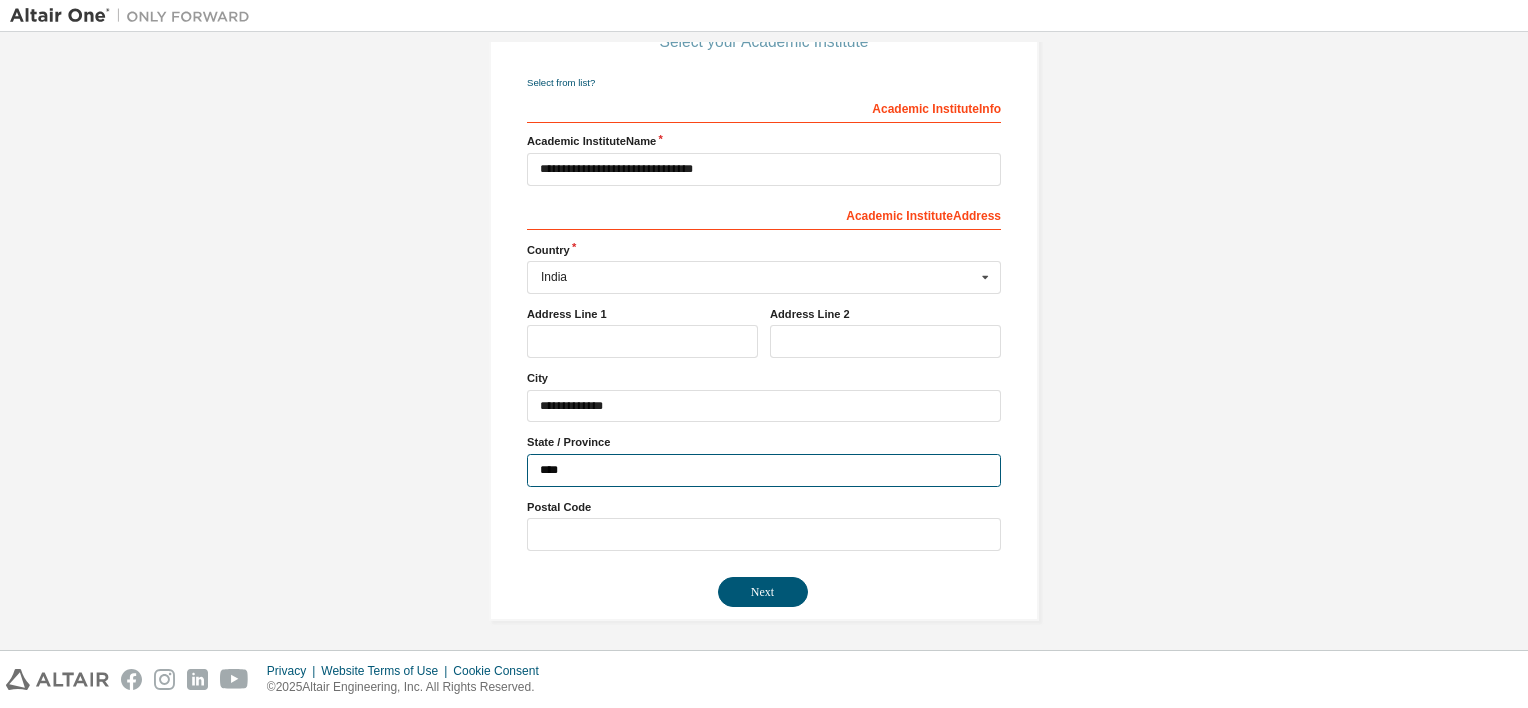 type on "**********" 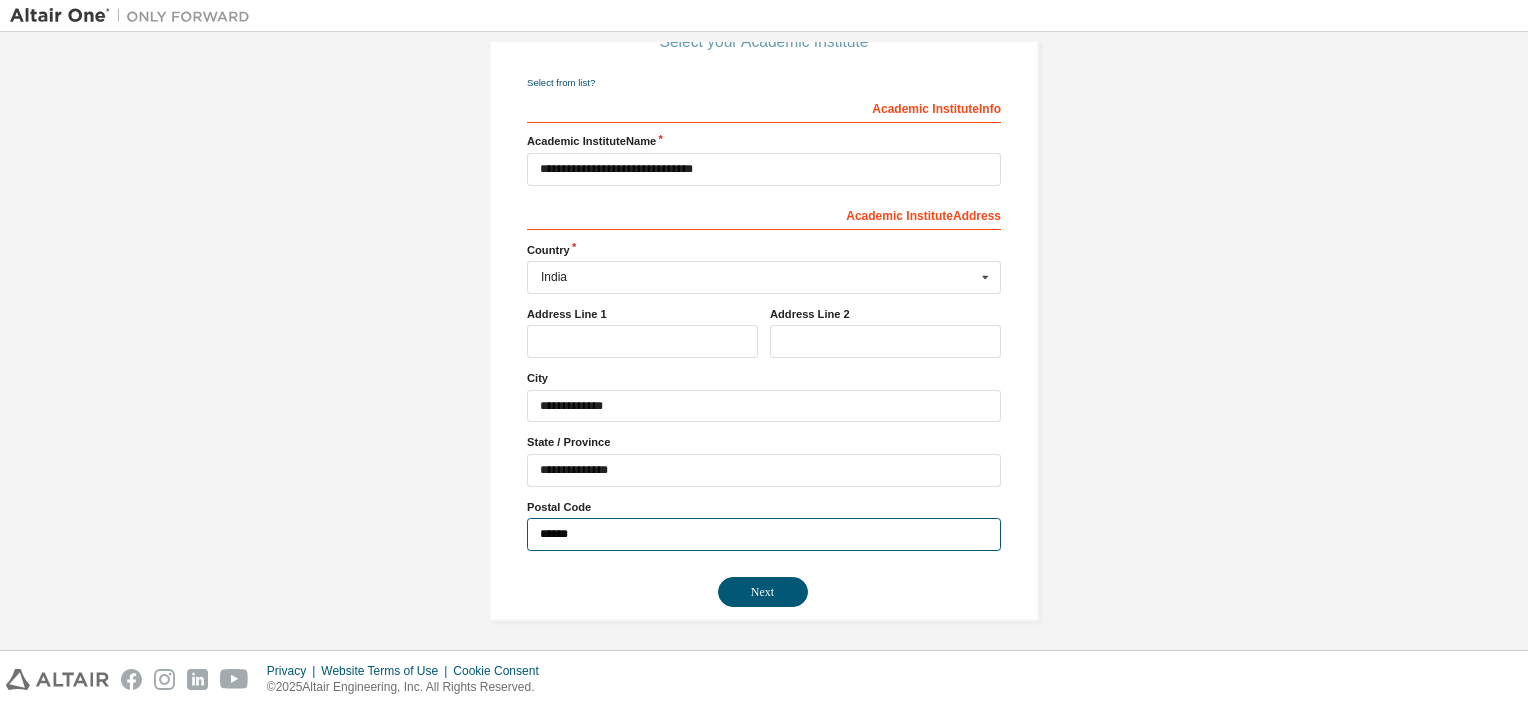 type on "******" 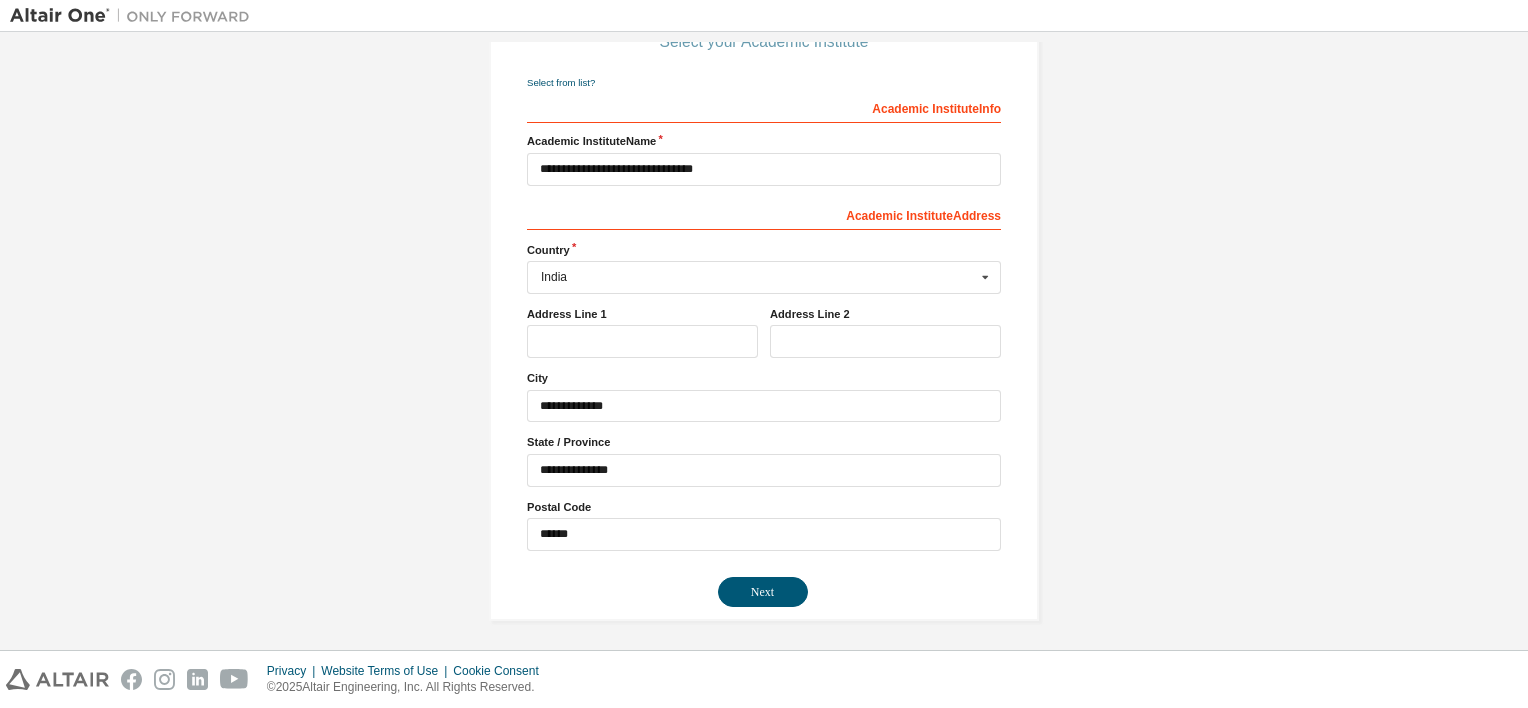 click on "**********" at bounding box center [764, 221] 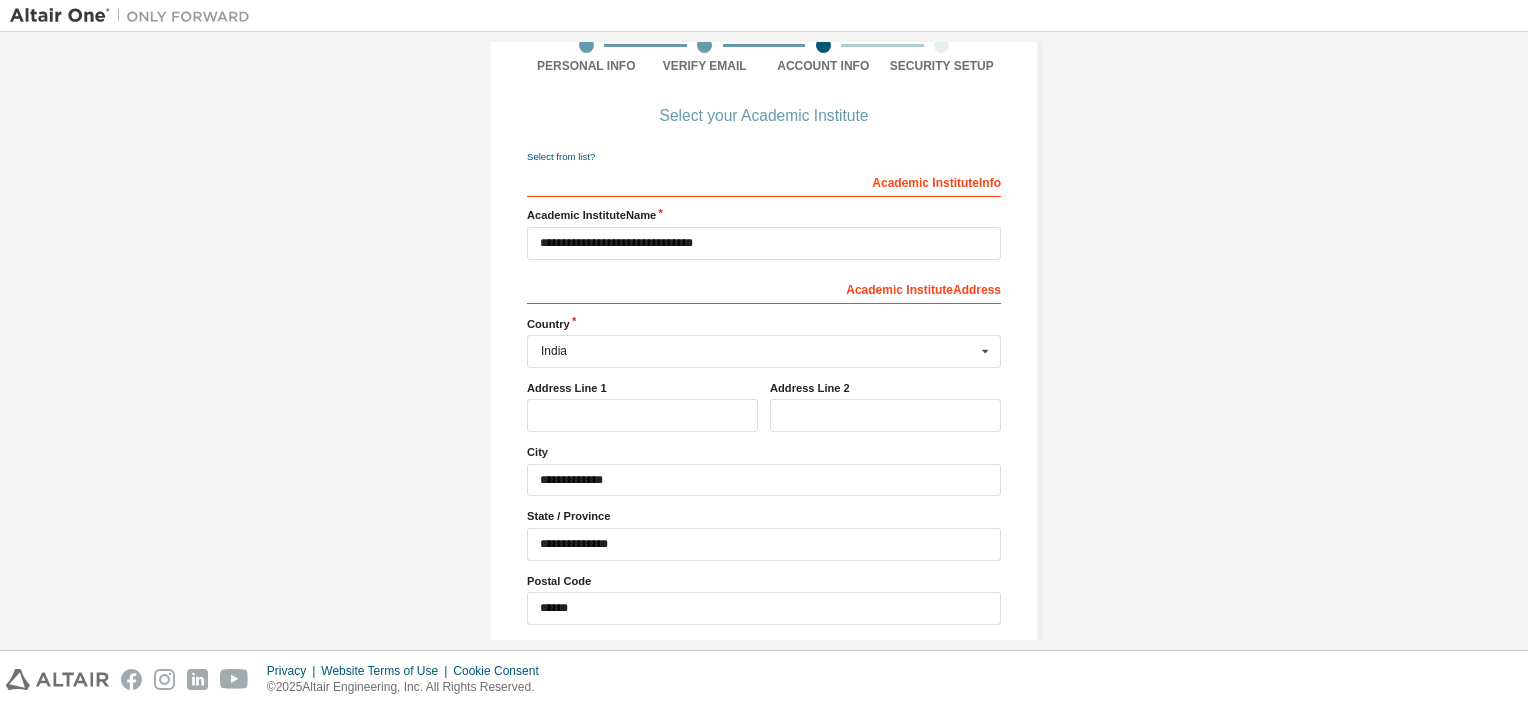 scroll, scrollTop: 144, scrollLeft: 0, axis: vertical 